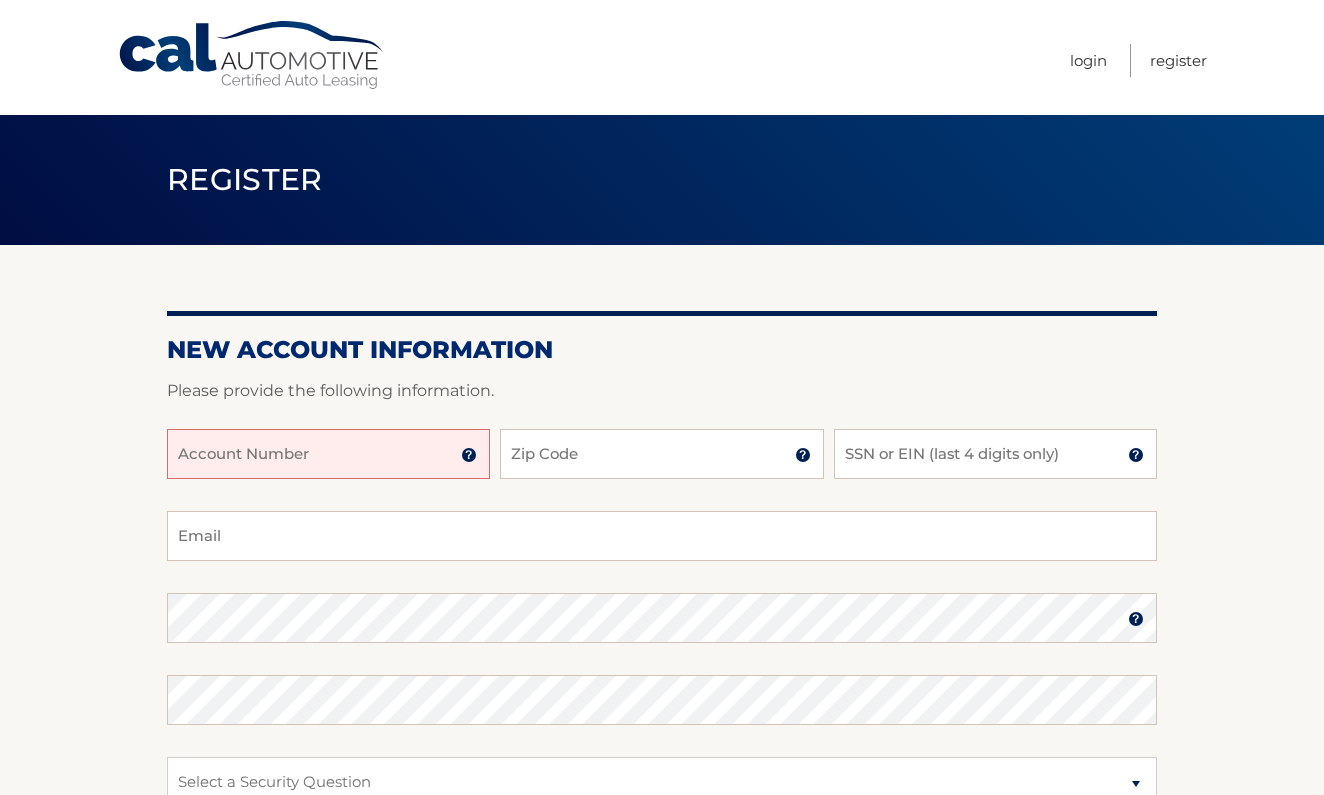 scroll, scrollTop: 0, scrollLeft: 0, axis: both 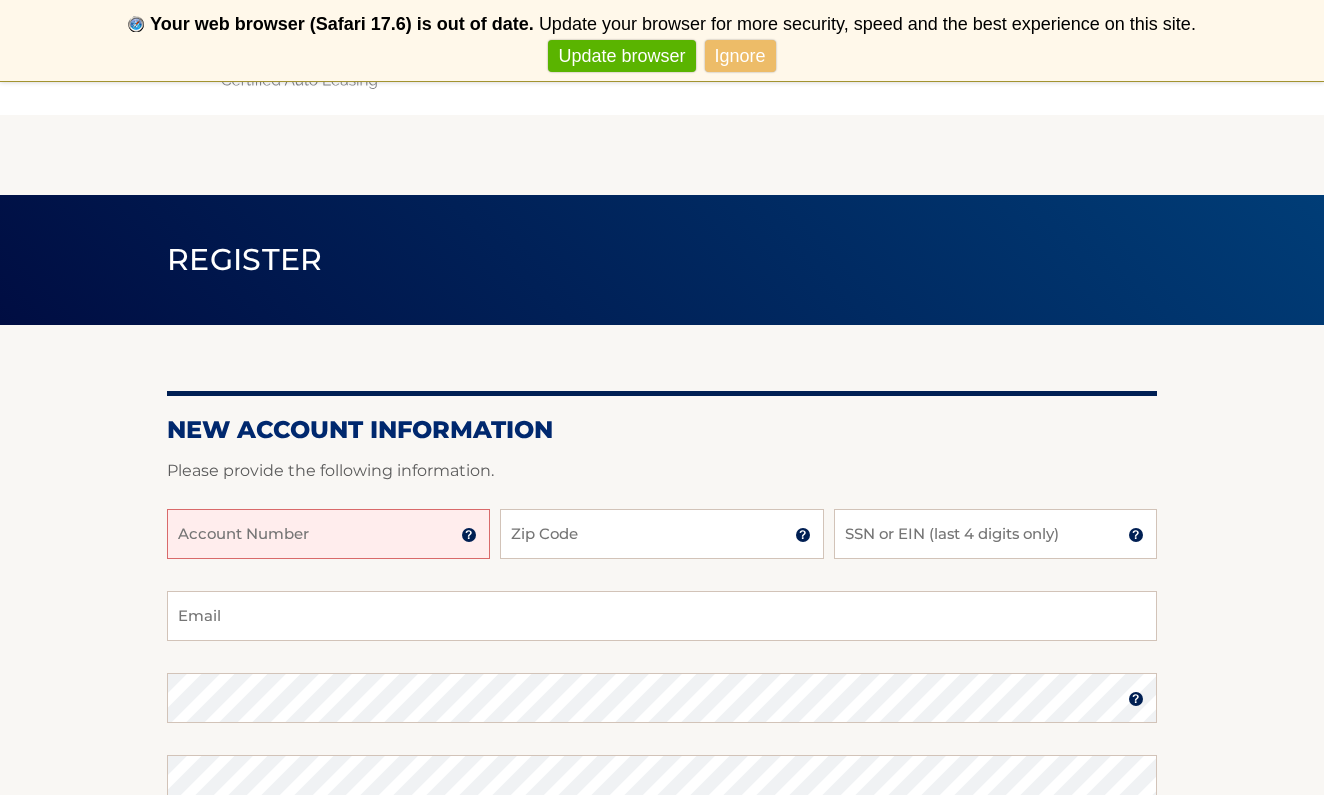 click on "Account Number" at bounding box center (328, 534) 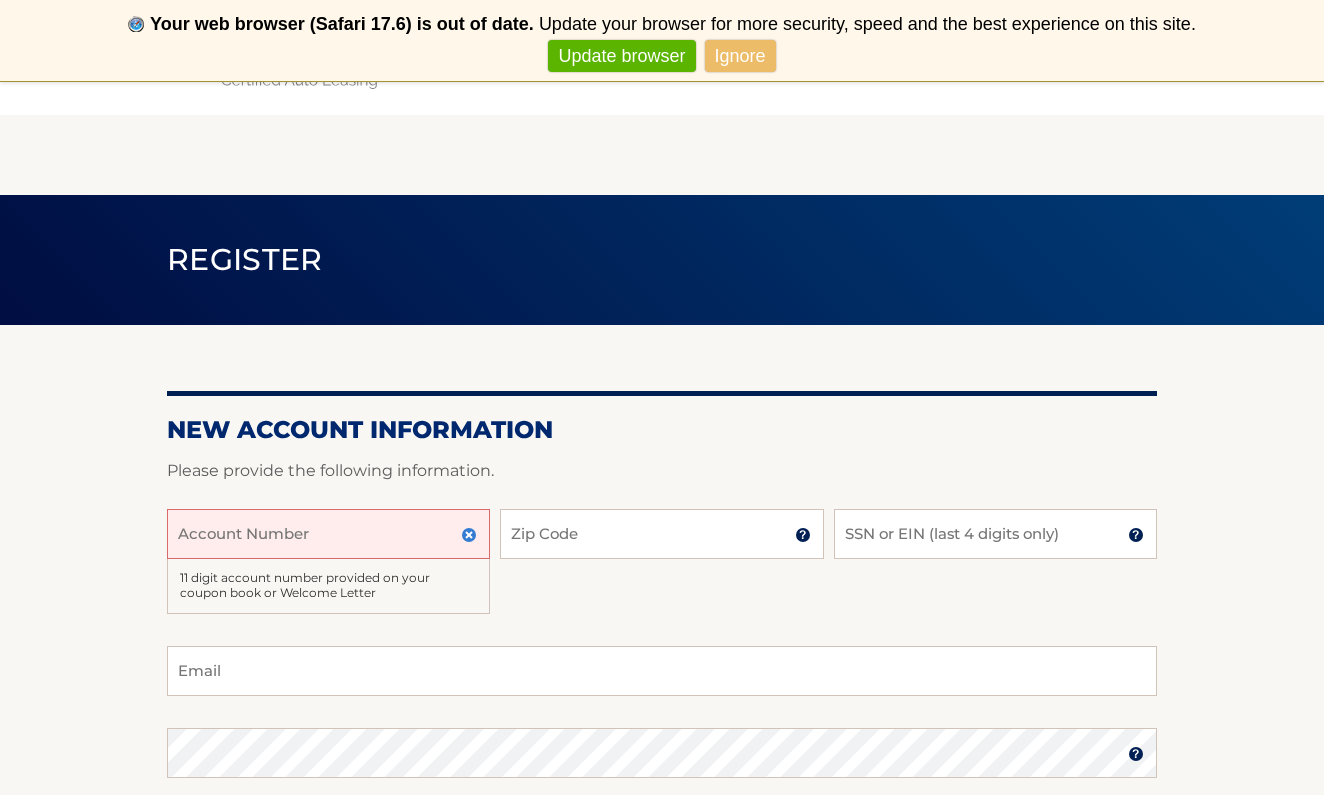 scroll, scrollTop: 171, scrollLeft: 0, axis: vertical 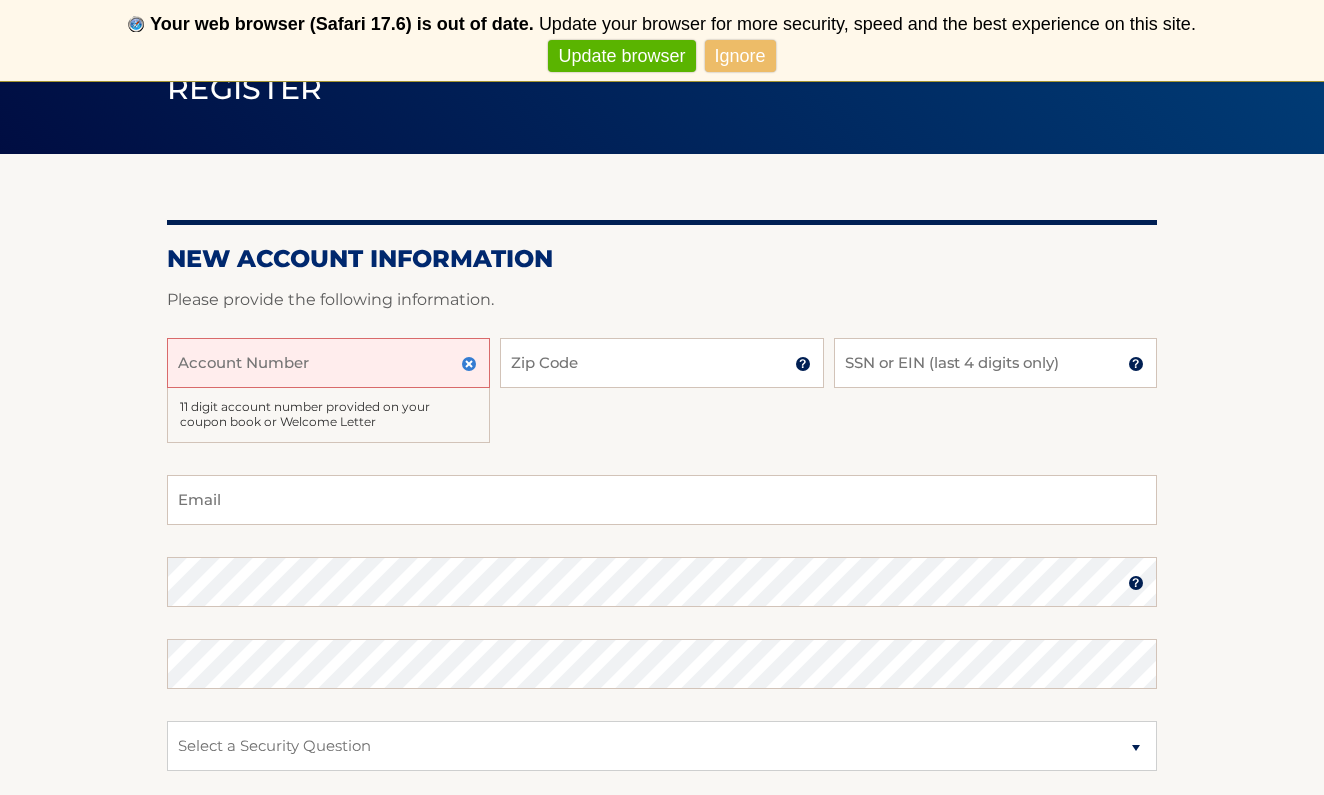 click on "Account Number" at bounding box center [328, 363] 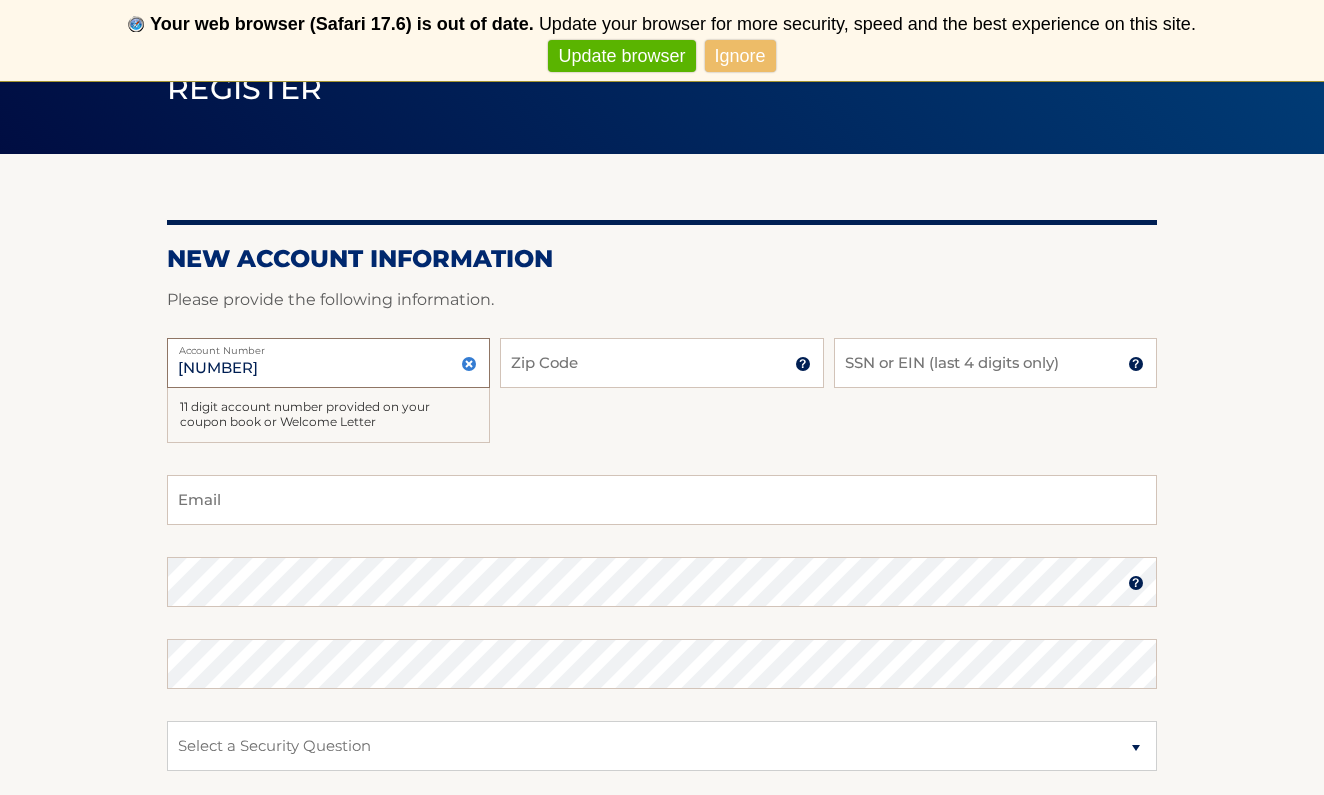 type on "44455969842" 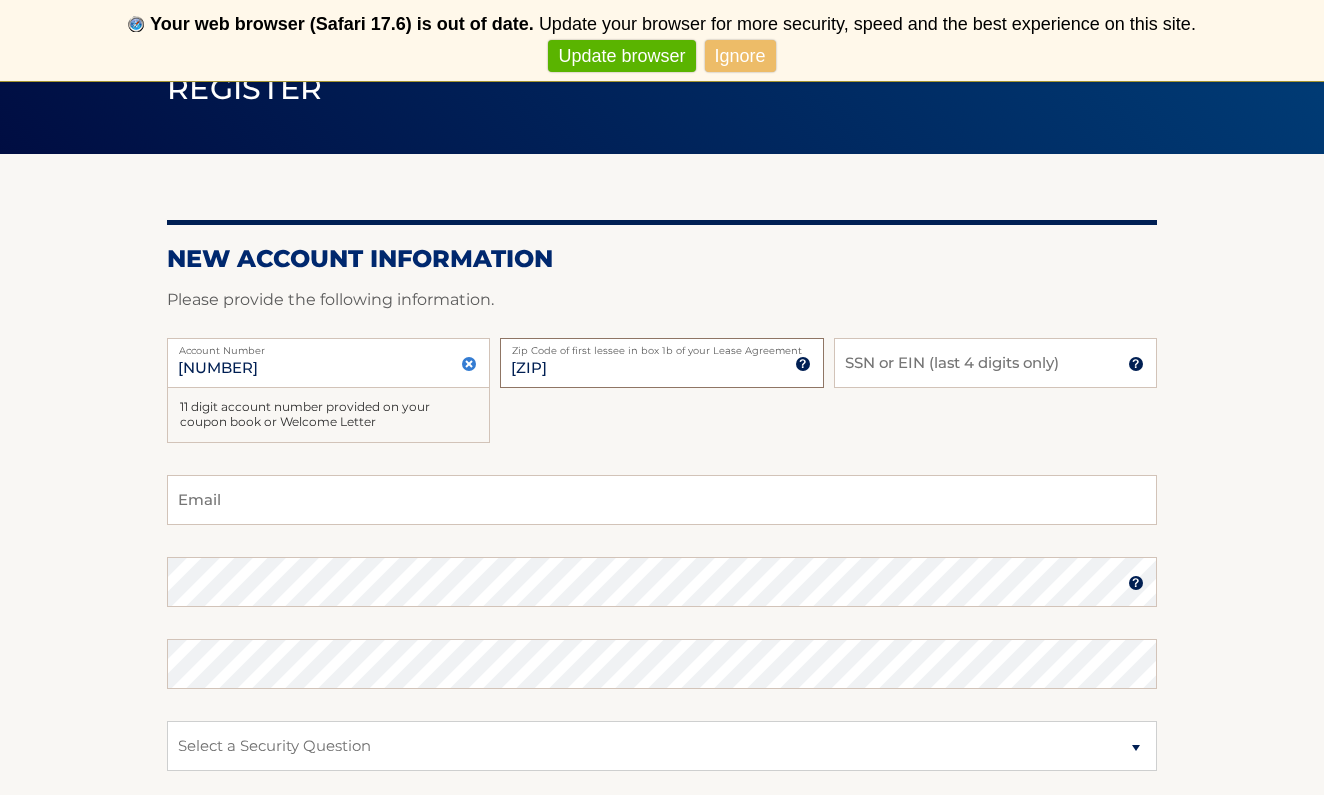 type on "07307" 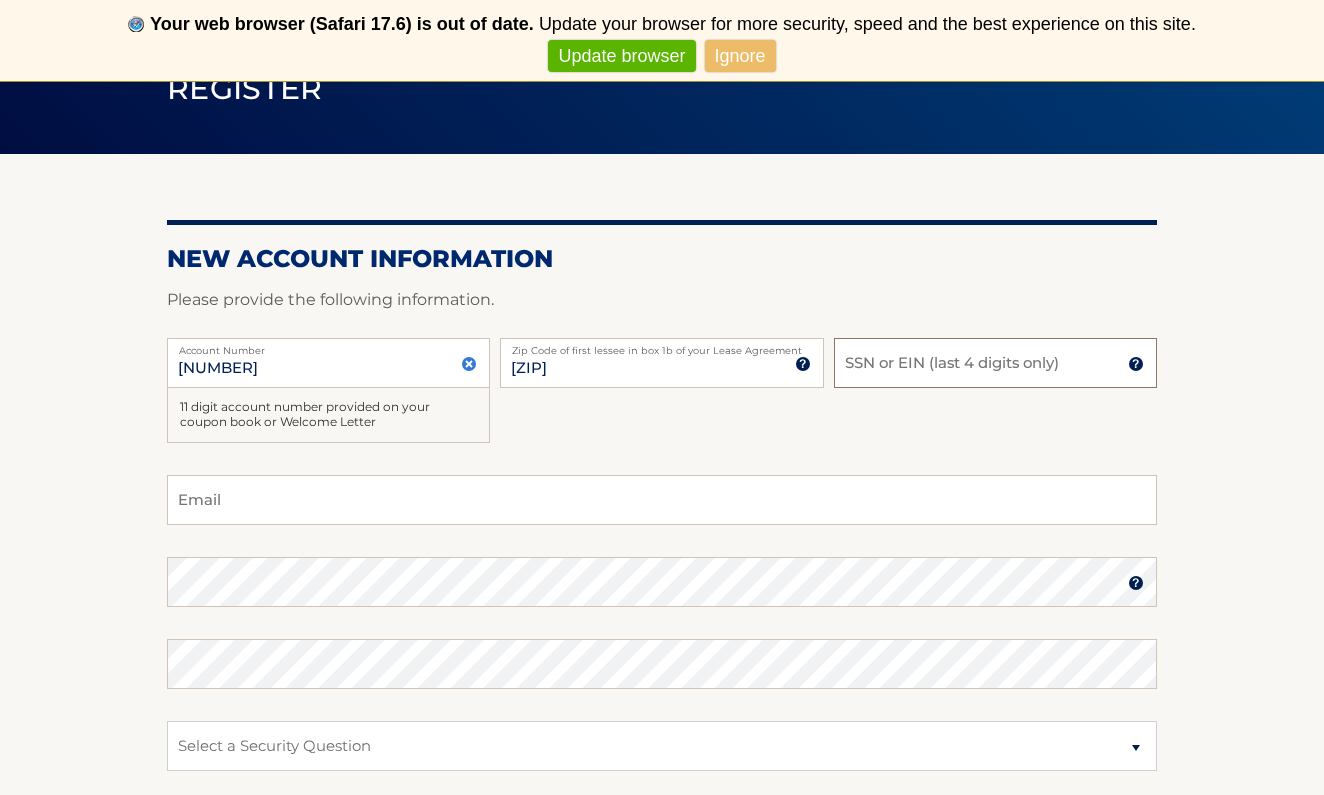 click on "SSN or EIN (last 4 digits only)" at bounding box center (995, 363) 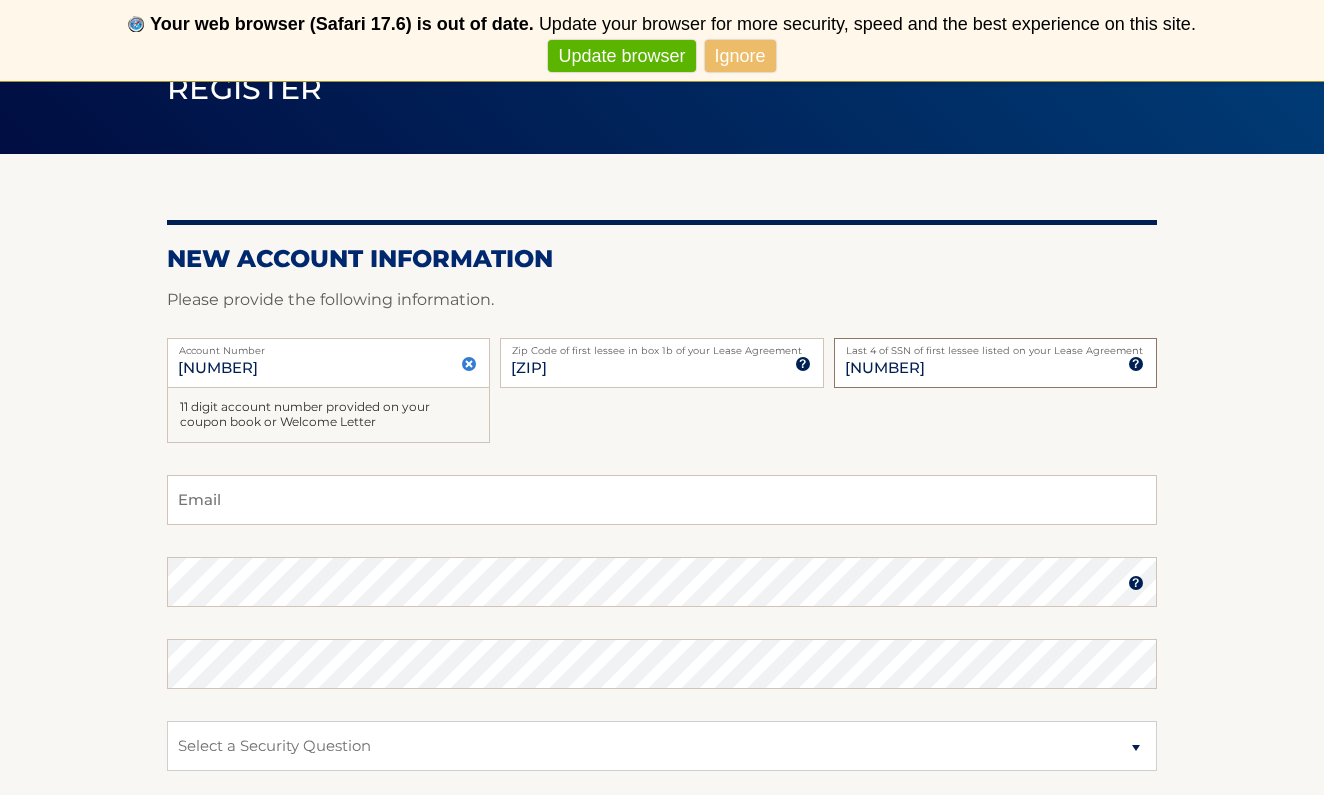 type on "1440" 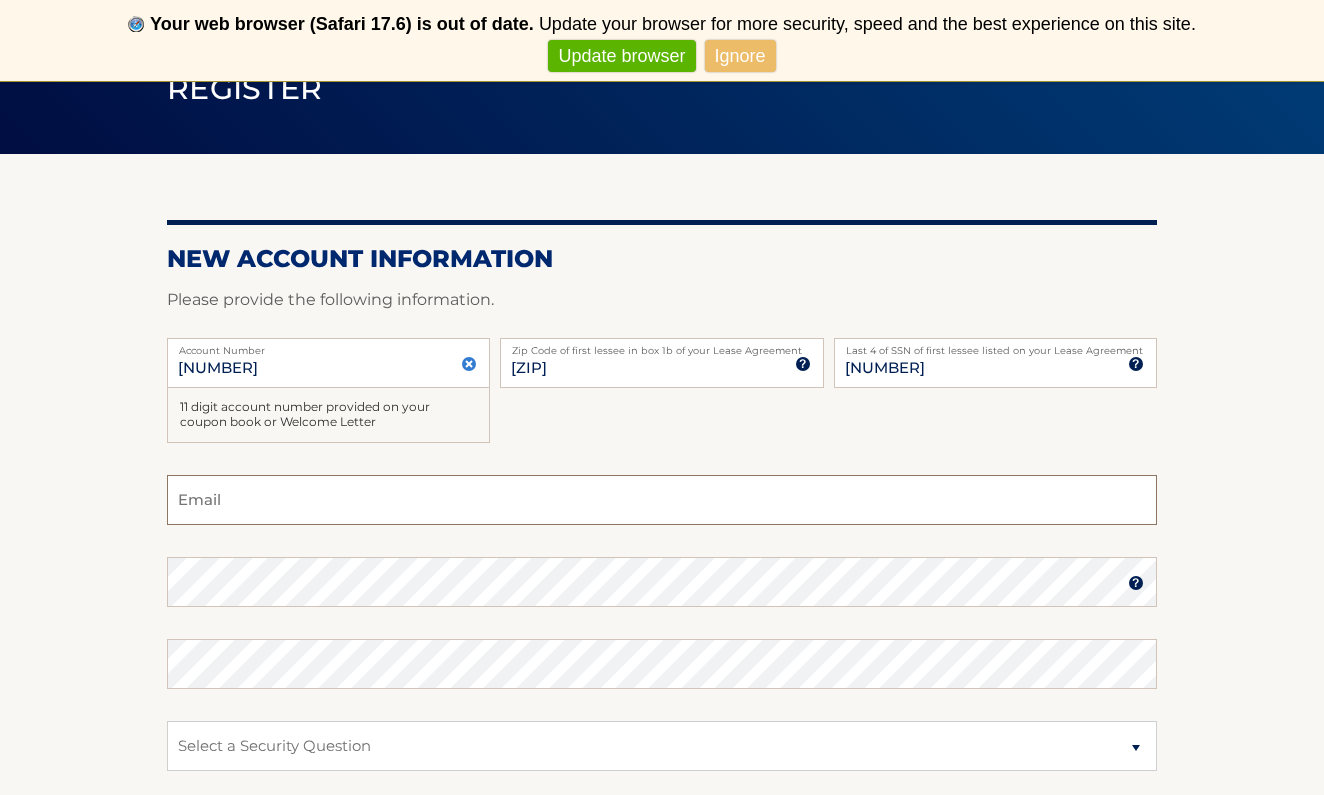 click on "Email" at bounding box center (662, 500) 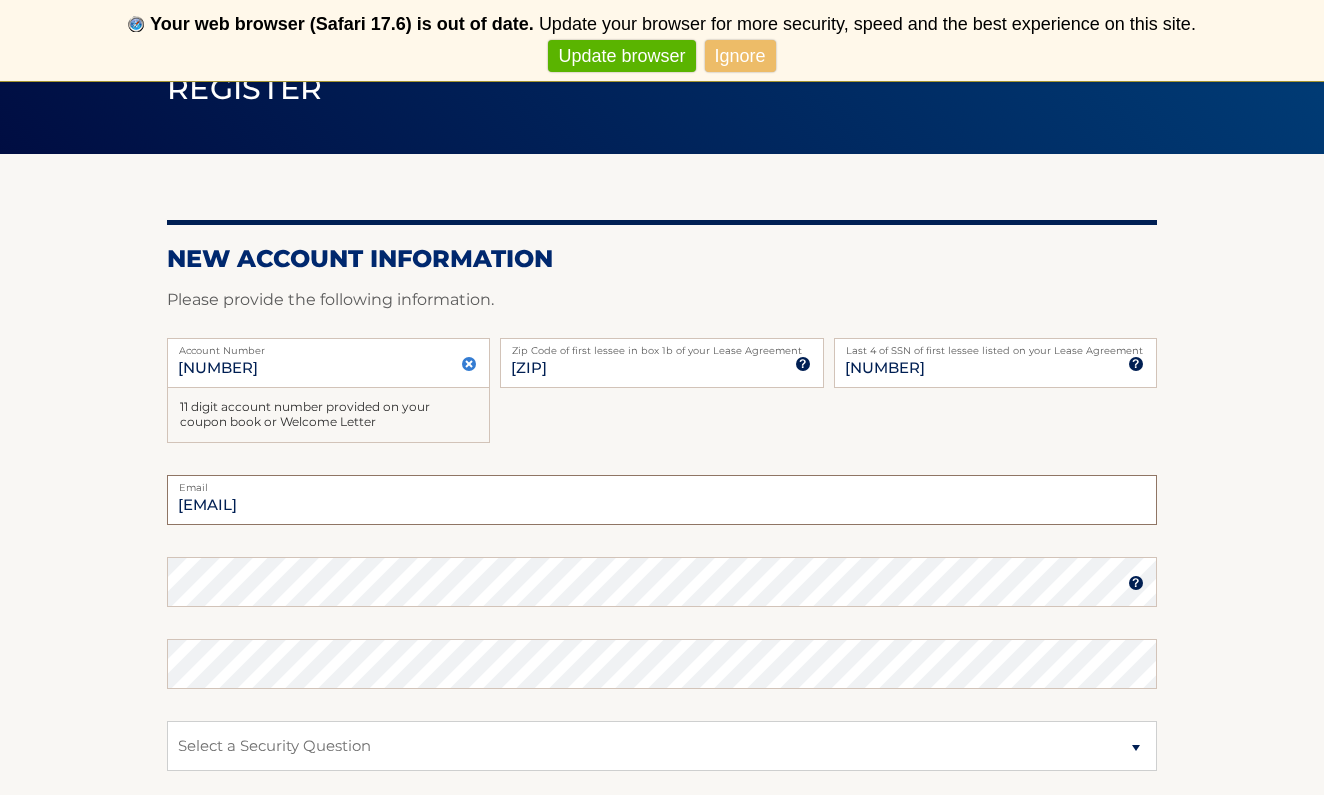 type on "josejguerrero1964@gmail.com" 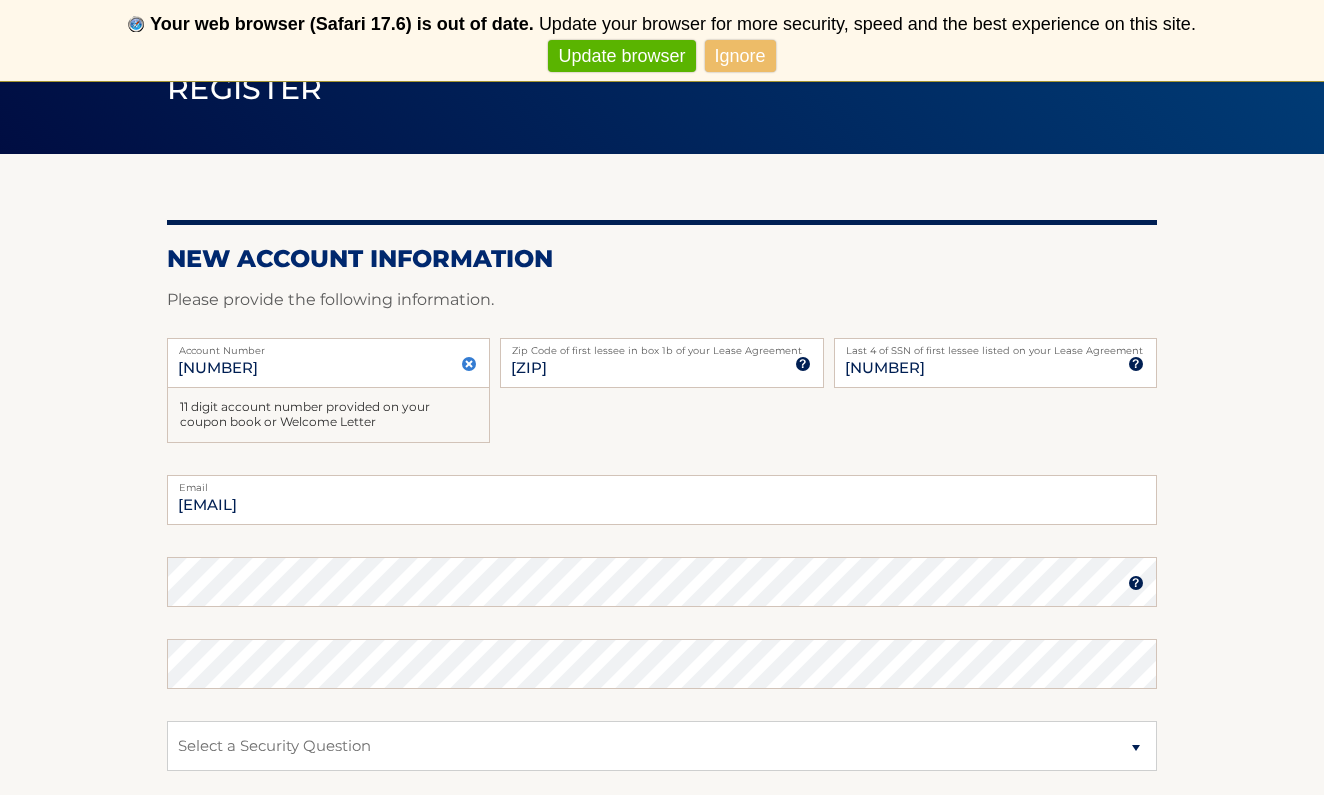 click on "Password" at bounding box center (662, 582) 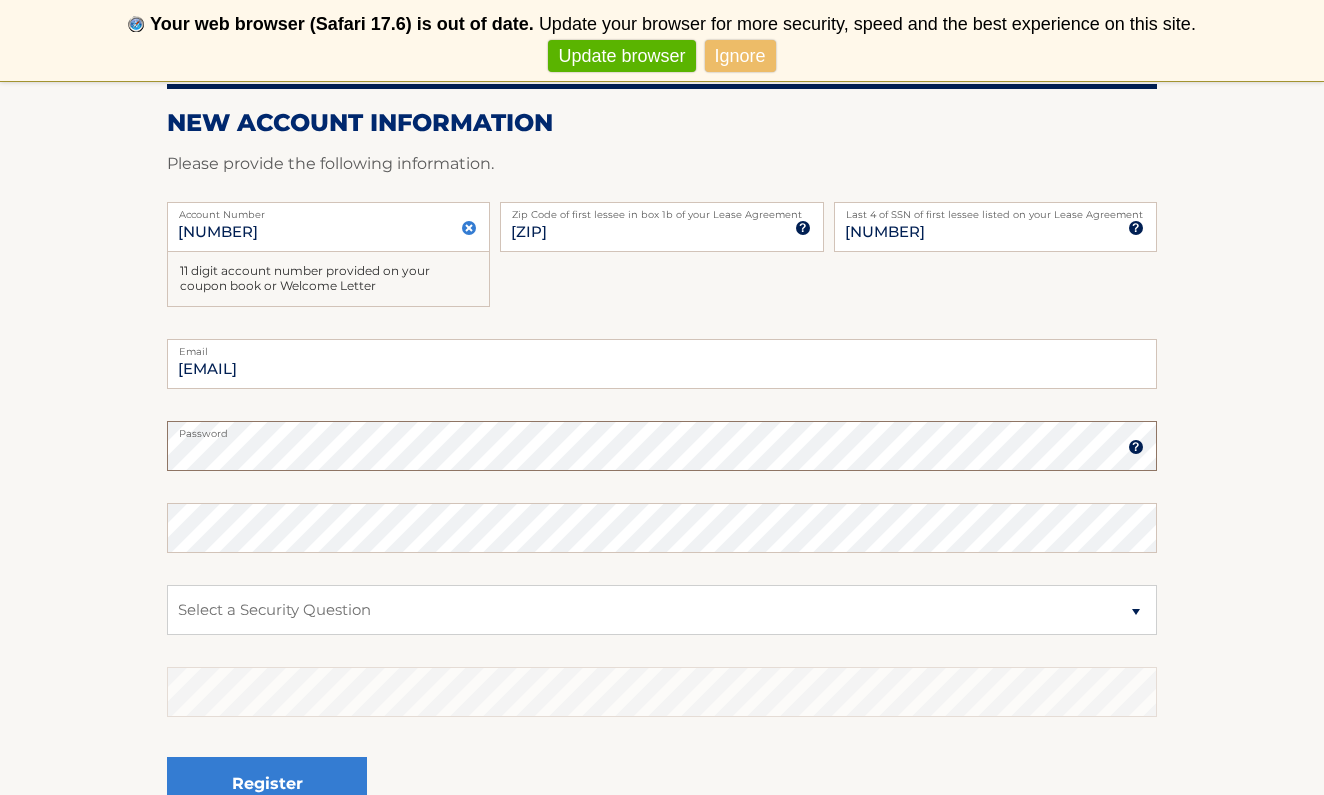 scroll, scrollTop: 321, scrollLeft: 0, axis: vertical 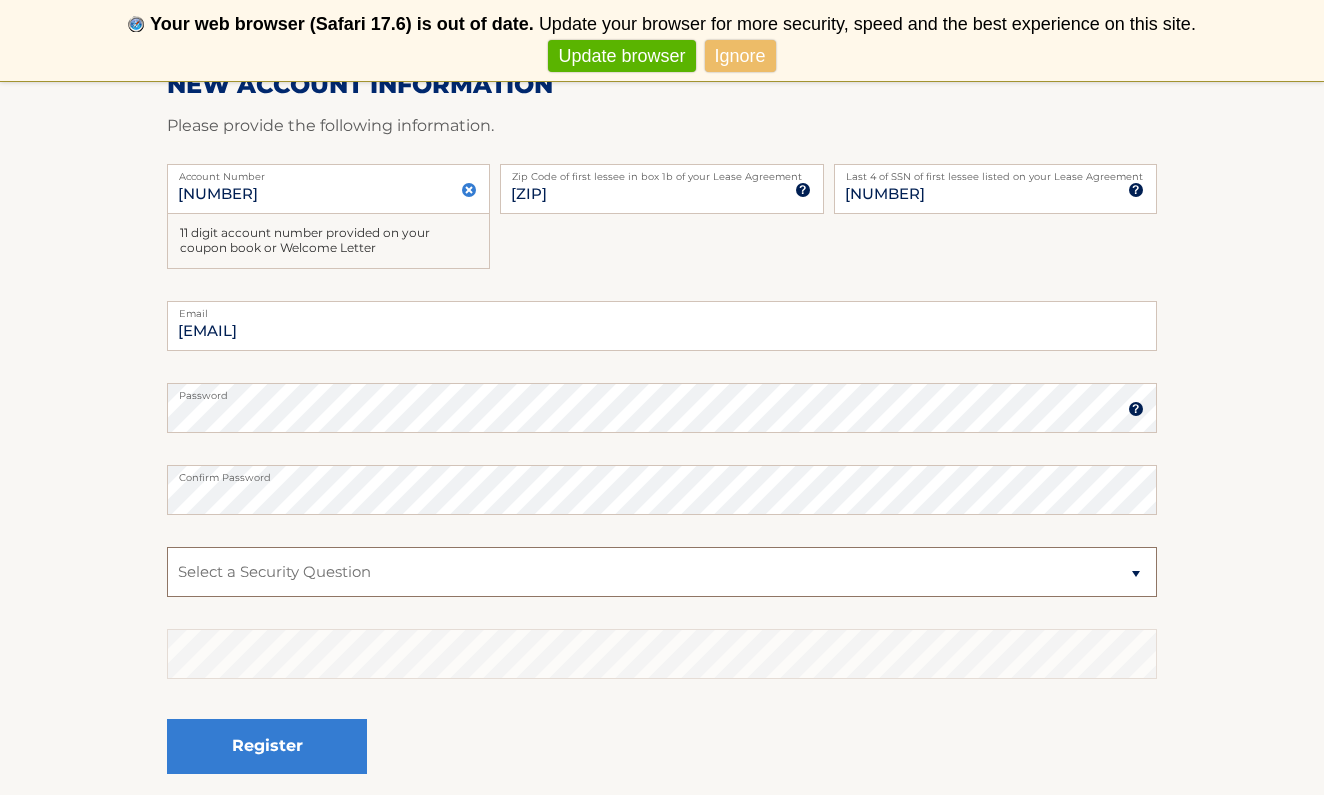 select on "2" 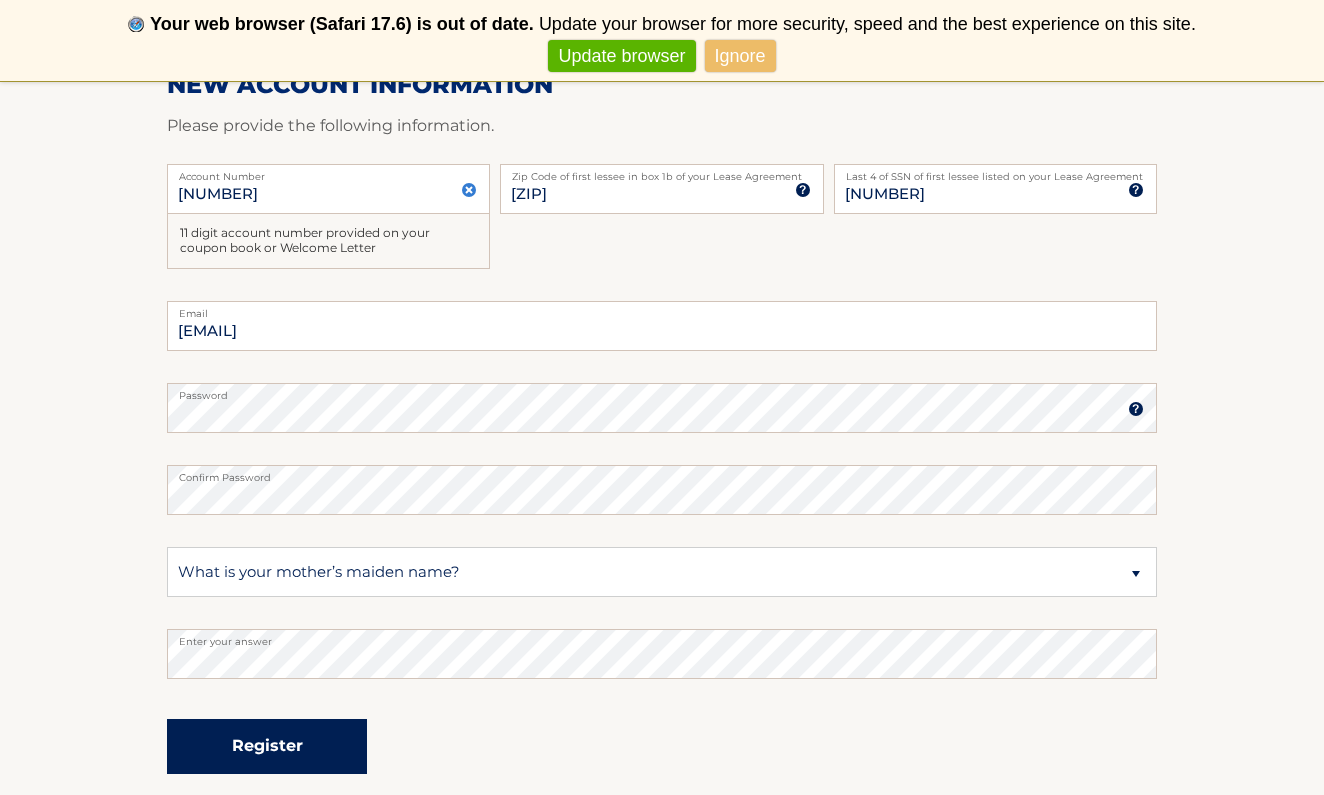 click on "Register" at bounding box center (267, 746) 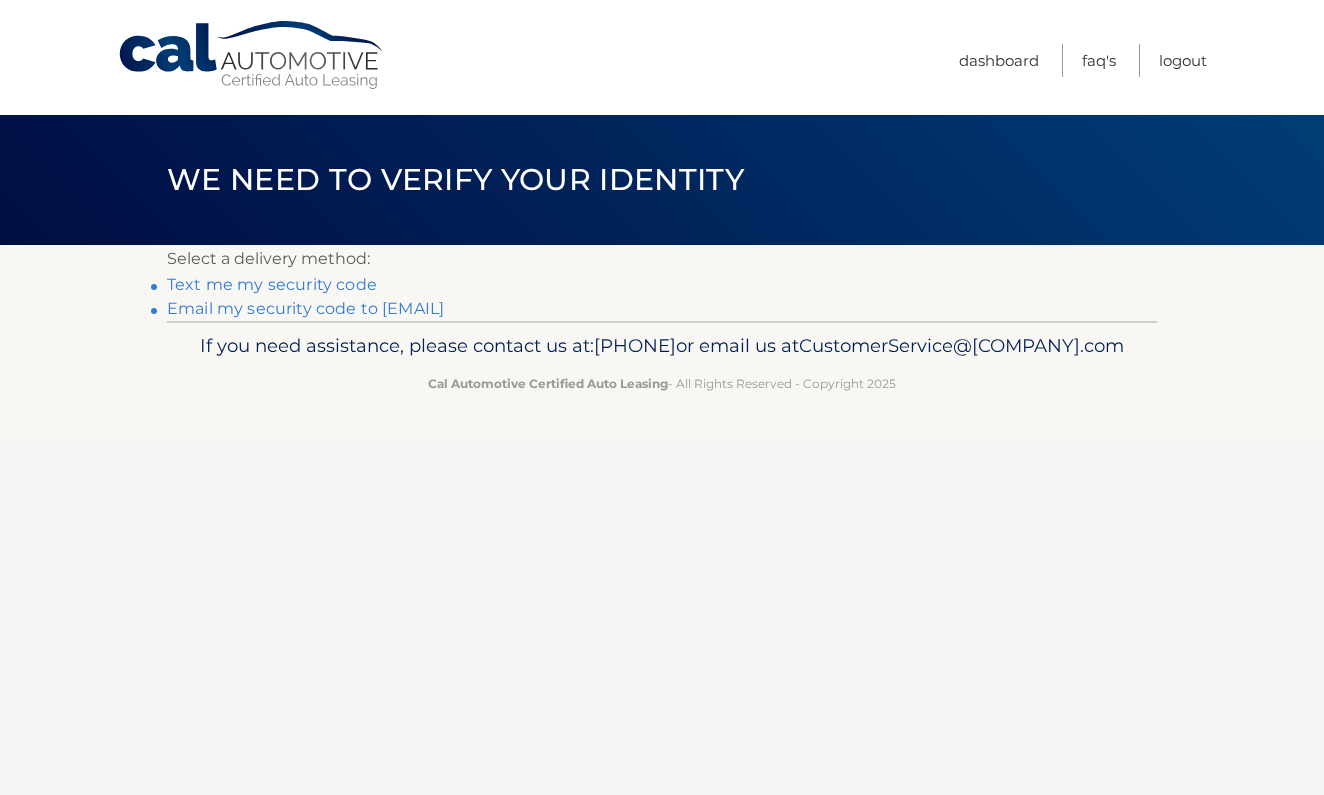 scroll, scrollTop: 0, scrollLeft: 0, axis: both 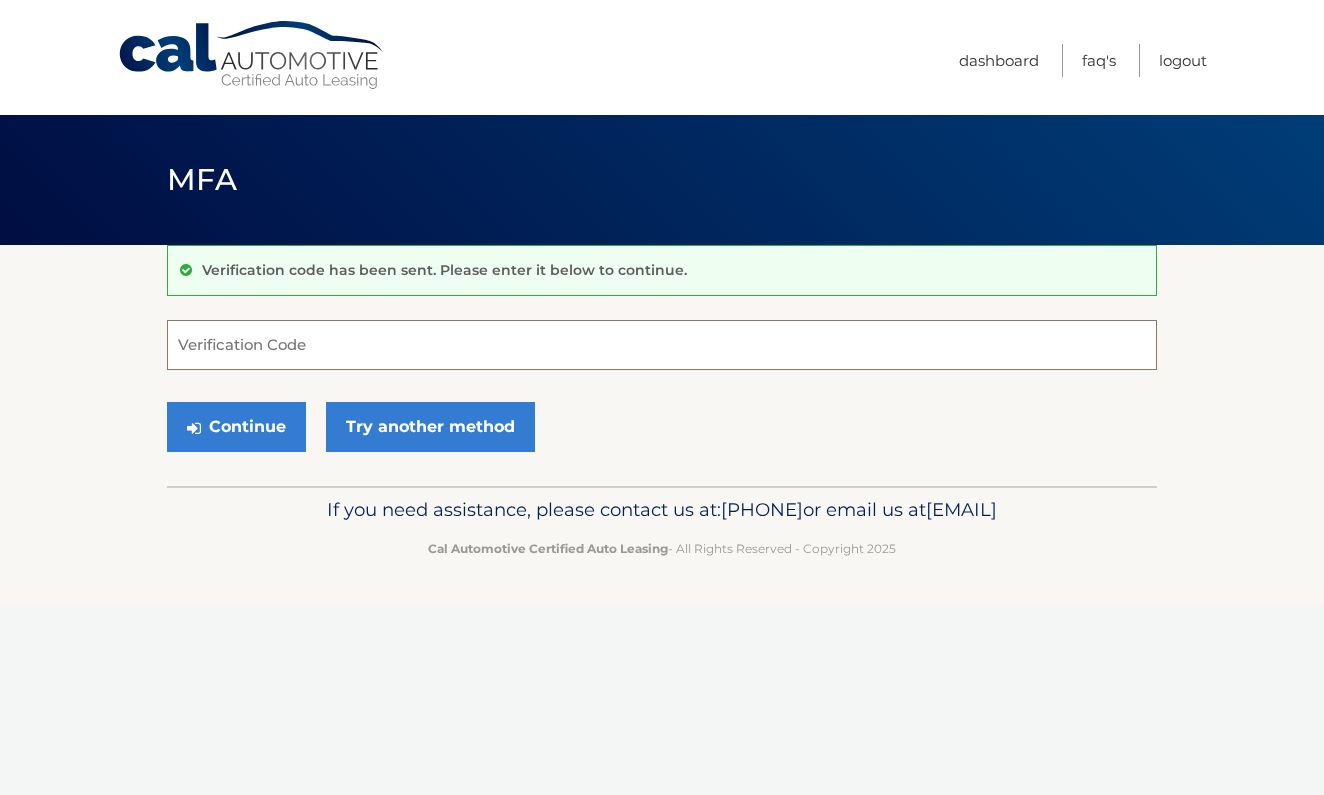 paste on "[NUMBER]" 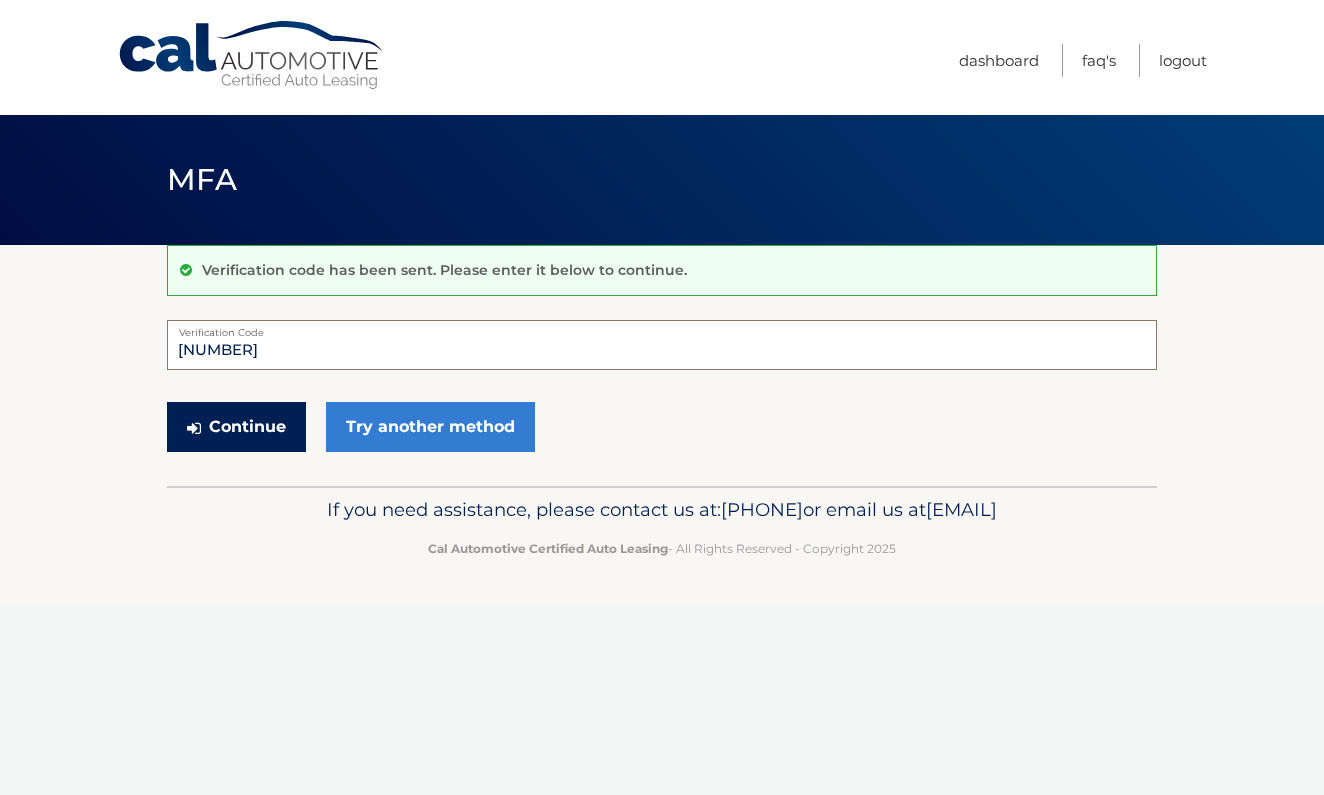 type on "216322" 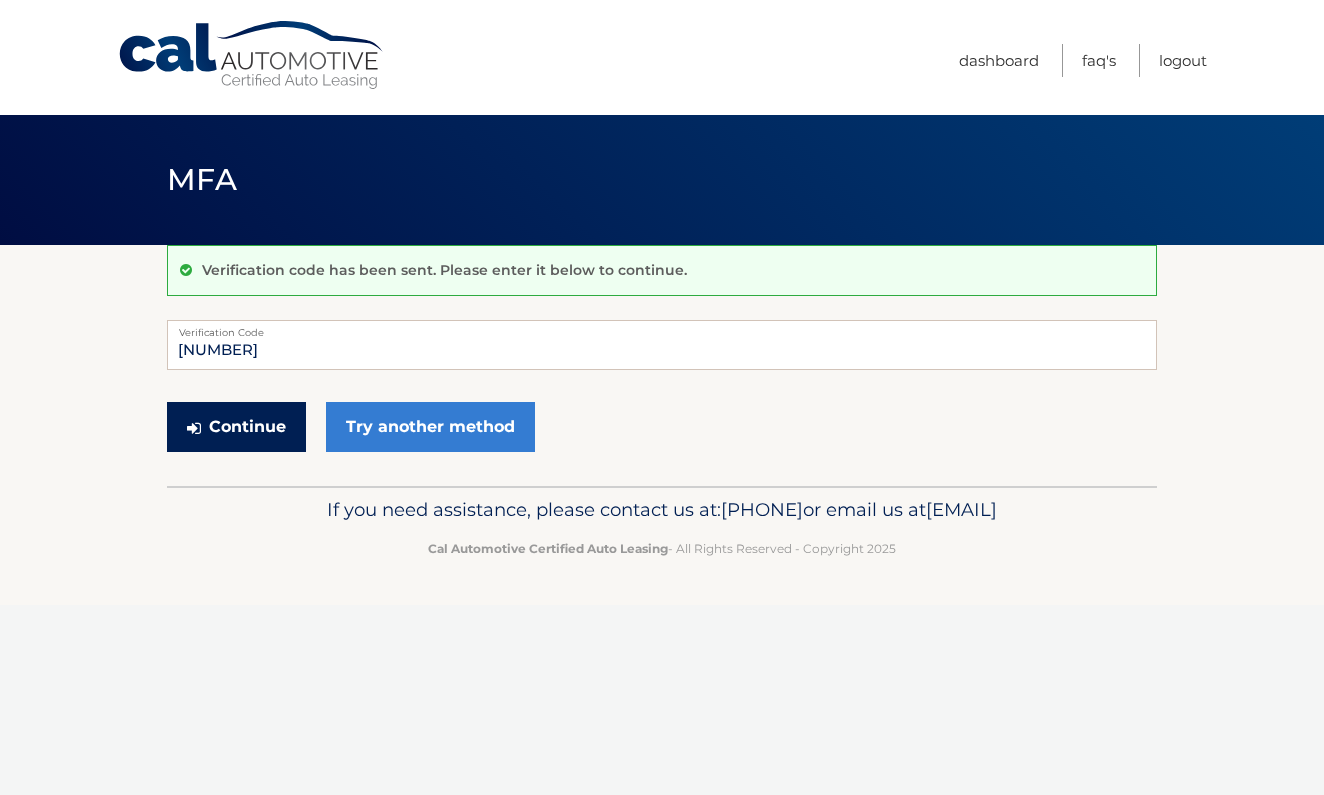 click on "Continue" at bounding box center (236, 427) 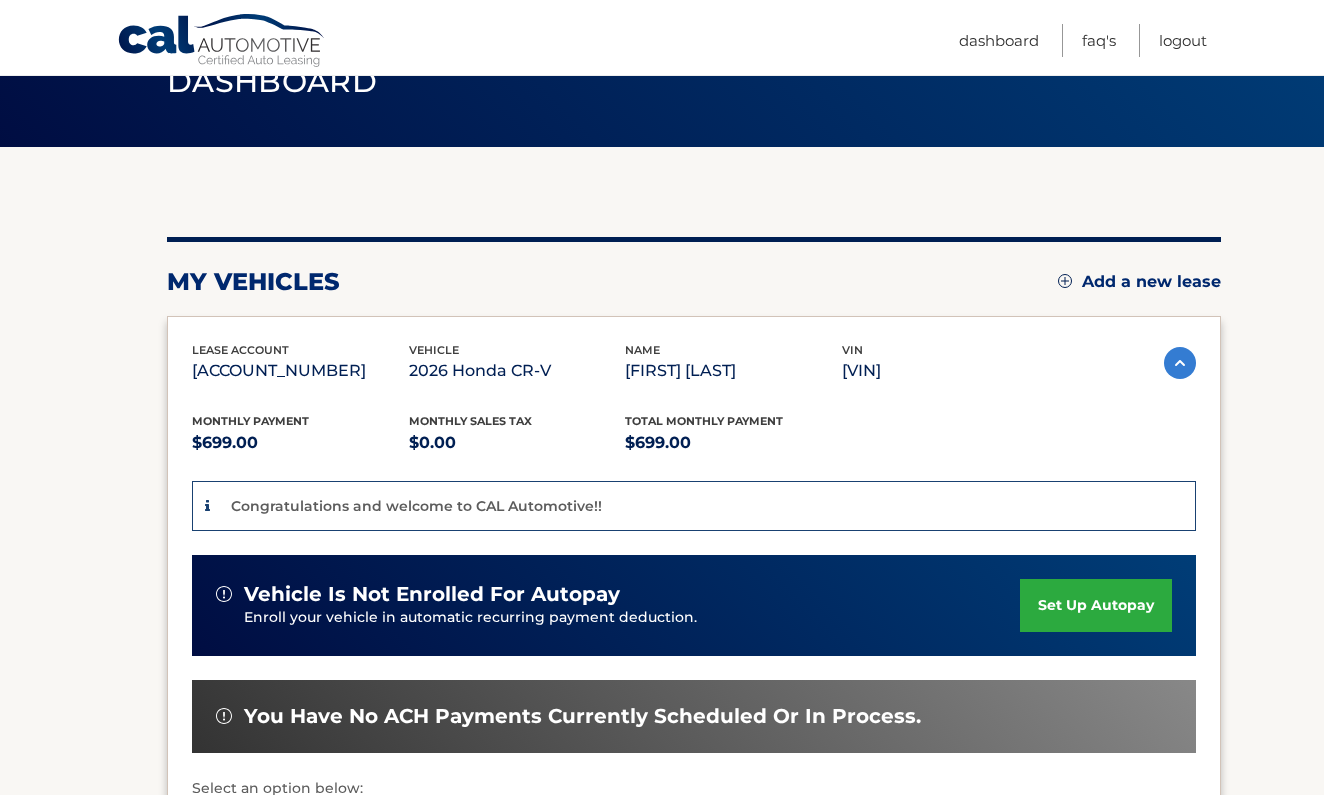 scroll, scrollTop: 136, scrollLeft: 0, axis: vertical 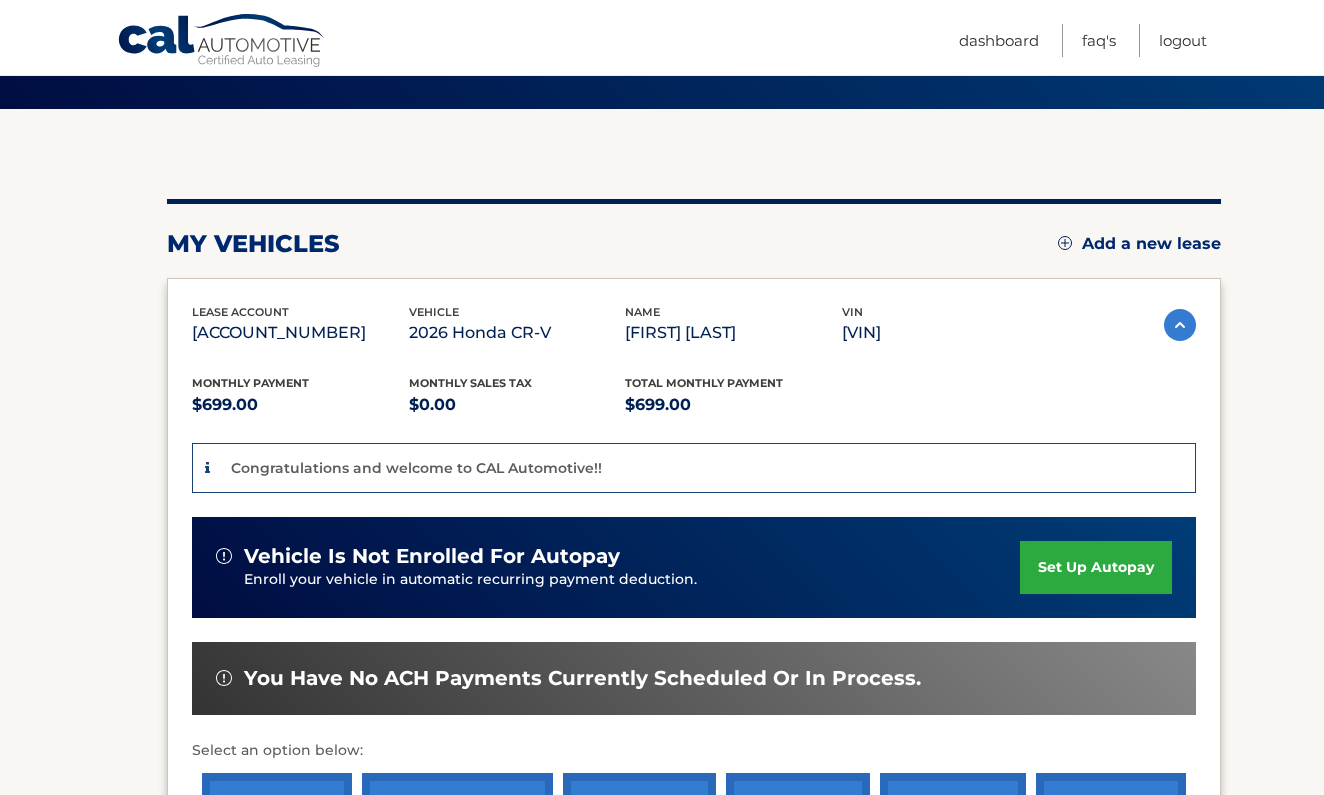 click on "set up autopay" at bounding box center (1096, 567) 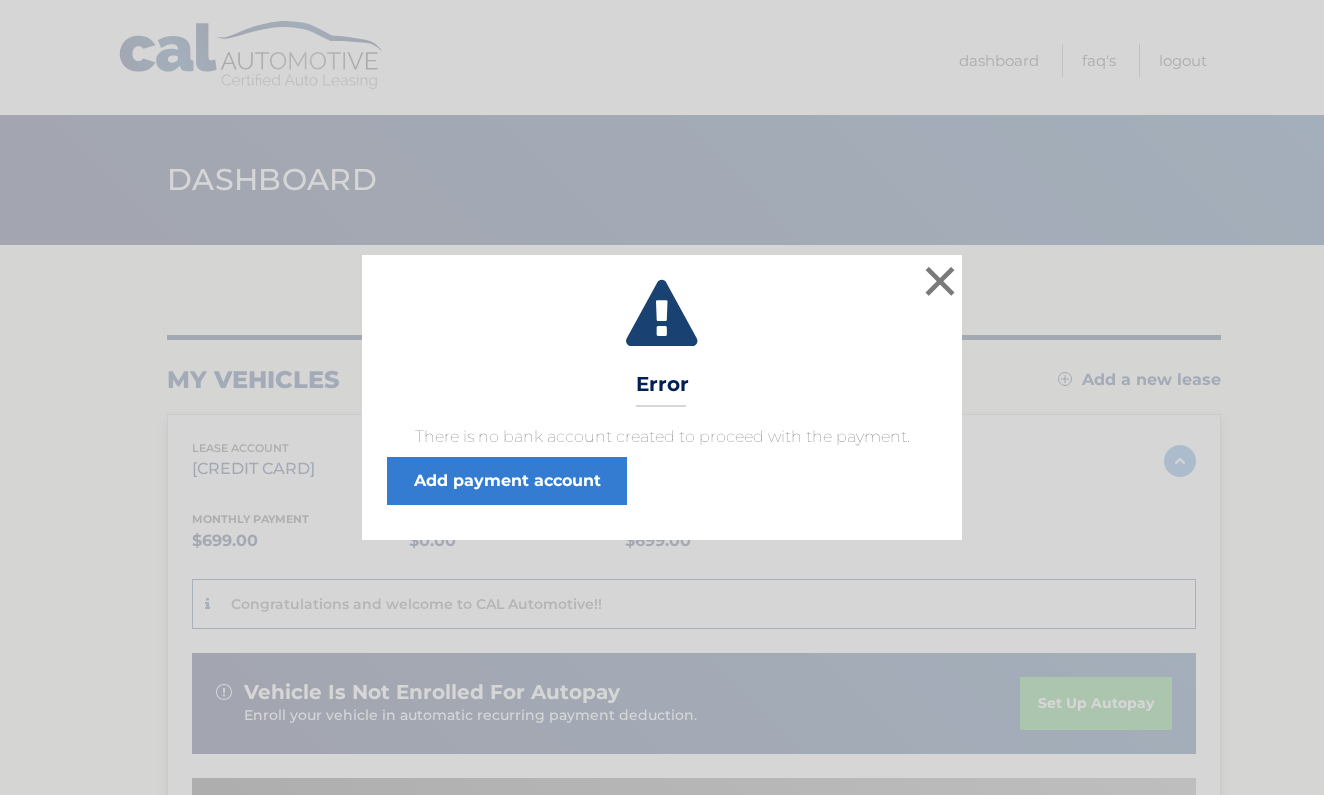 scroll, scrollTop: 0, scrollLeft: 0, axis: both 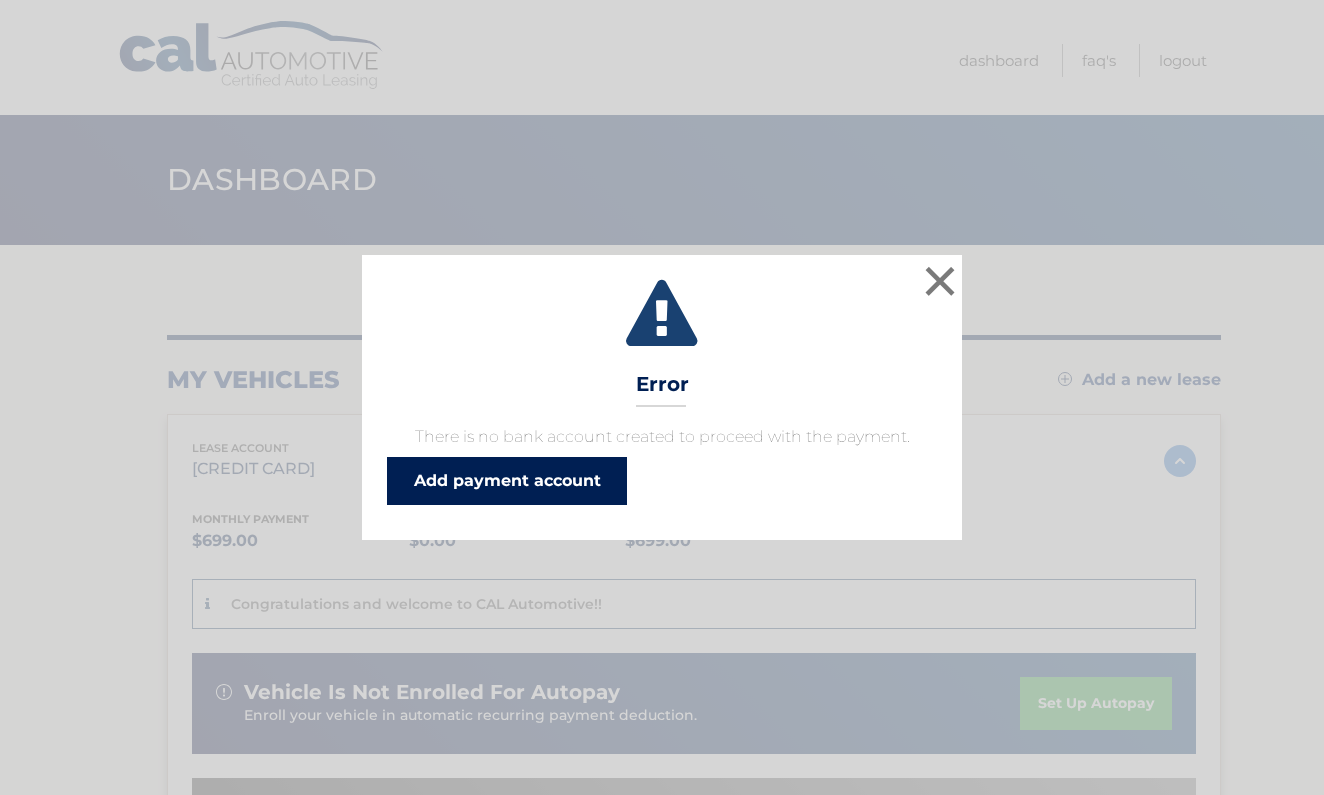 click on "Add payment account" at bounding box center [507, 481] 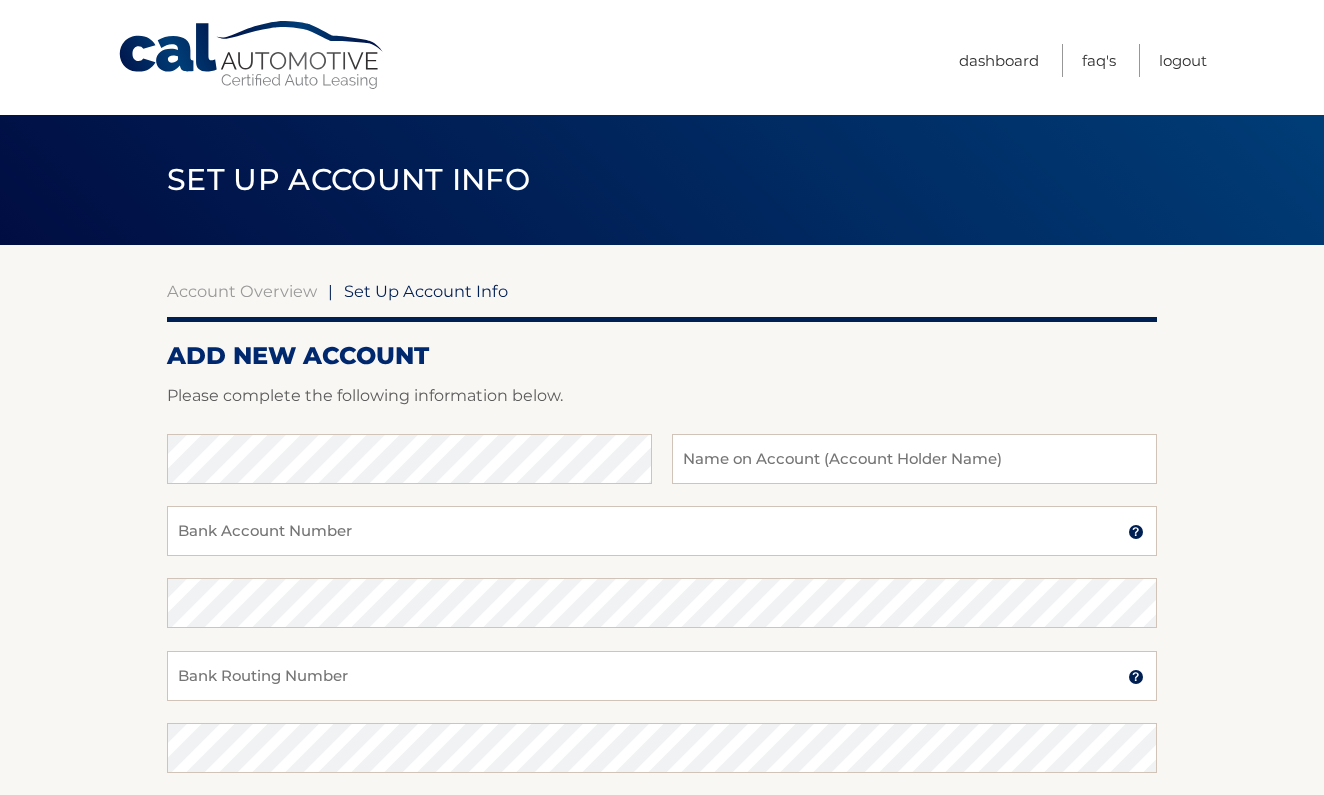 scroll, scrollTop: 0, scrollLeft: 0, axis: both 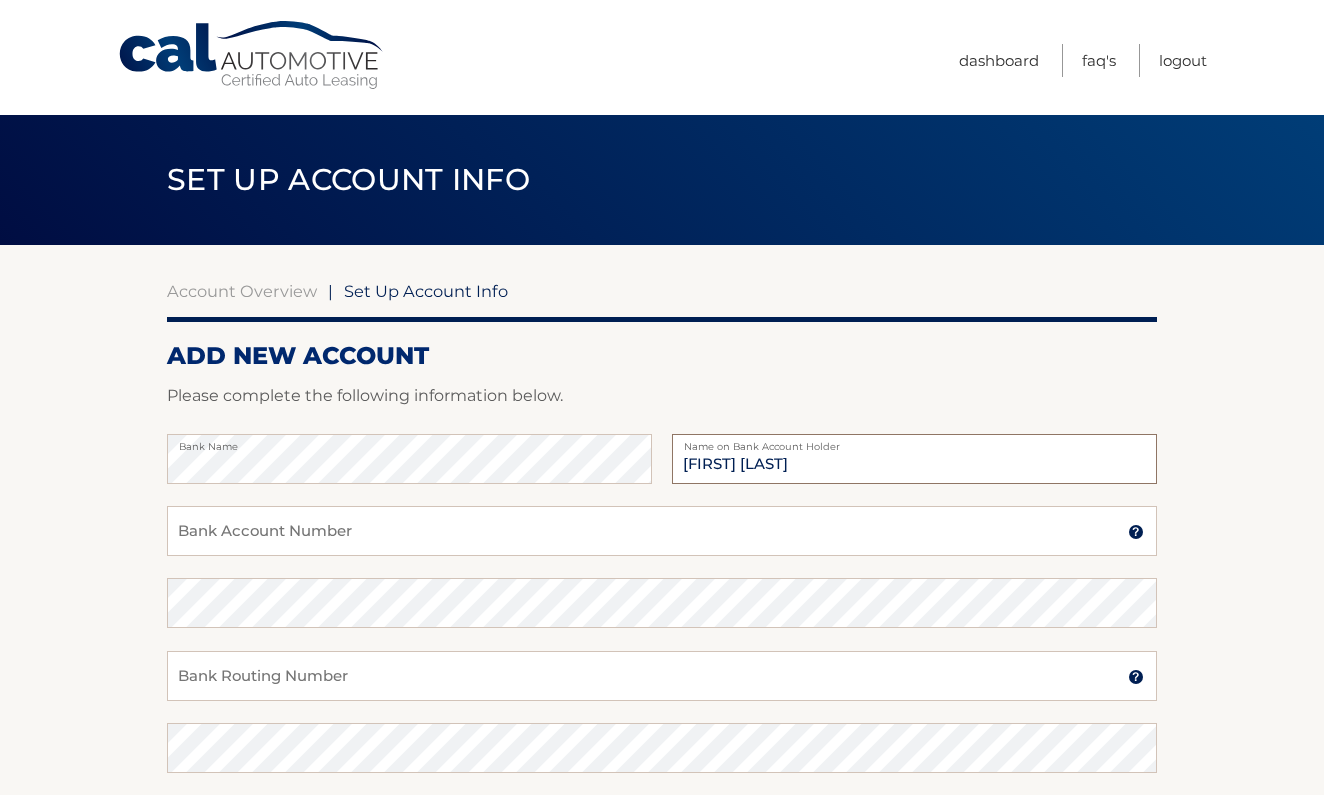 type on "Jose Guerrero" 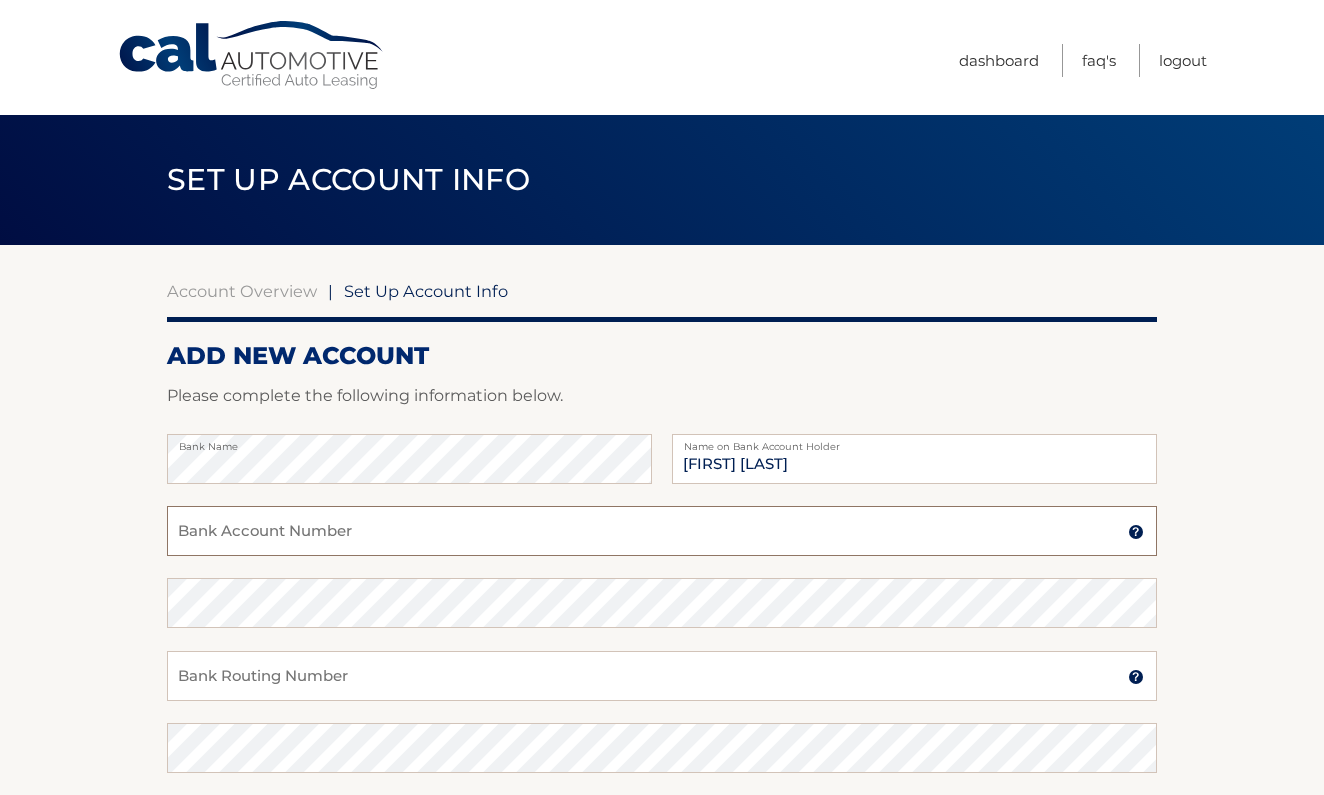 click on "Bank Account Number" at bounding box center (662, 531) 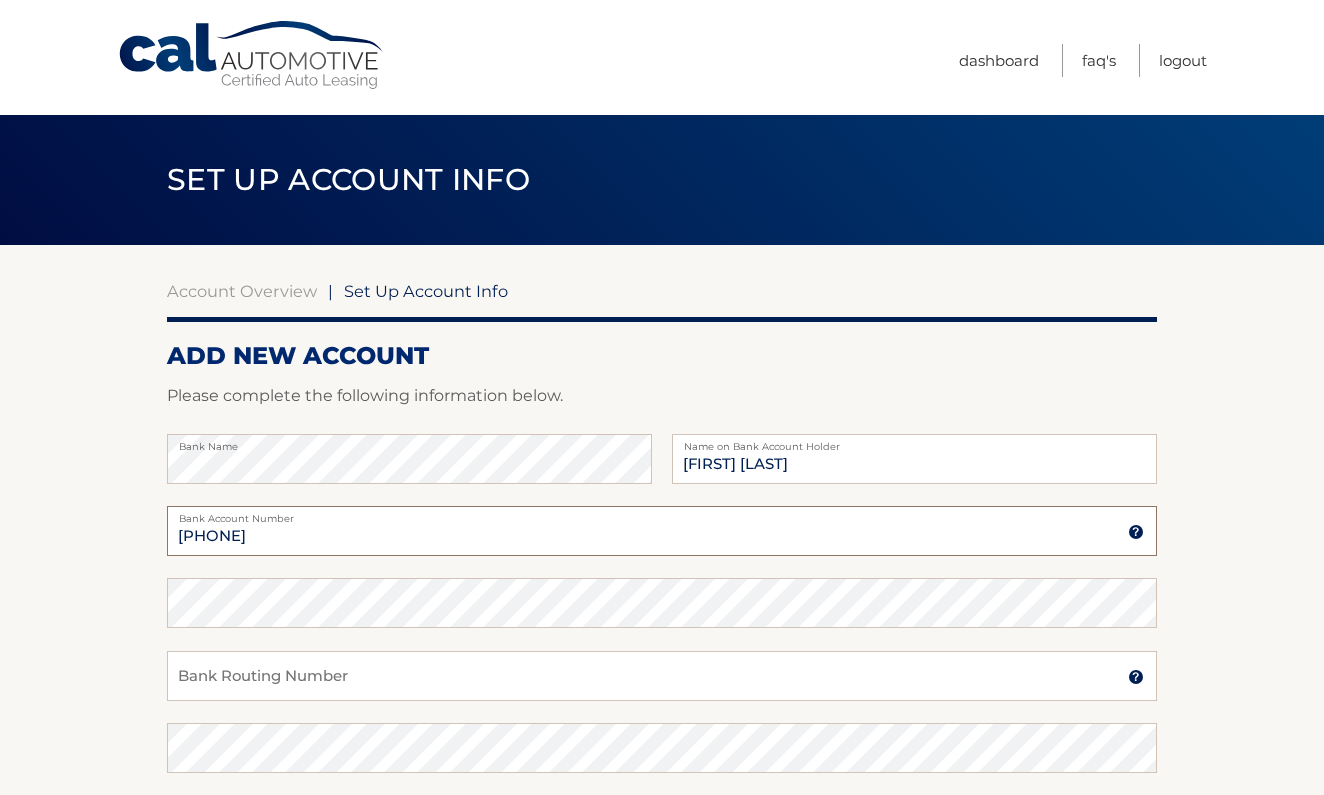 type on "0500145290" 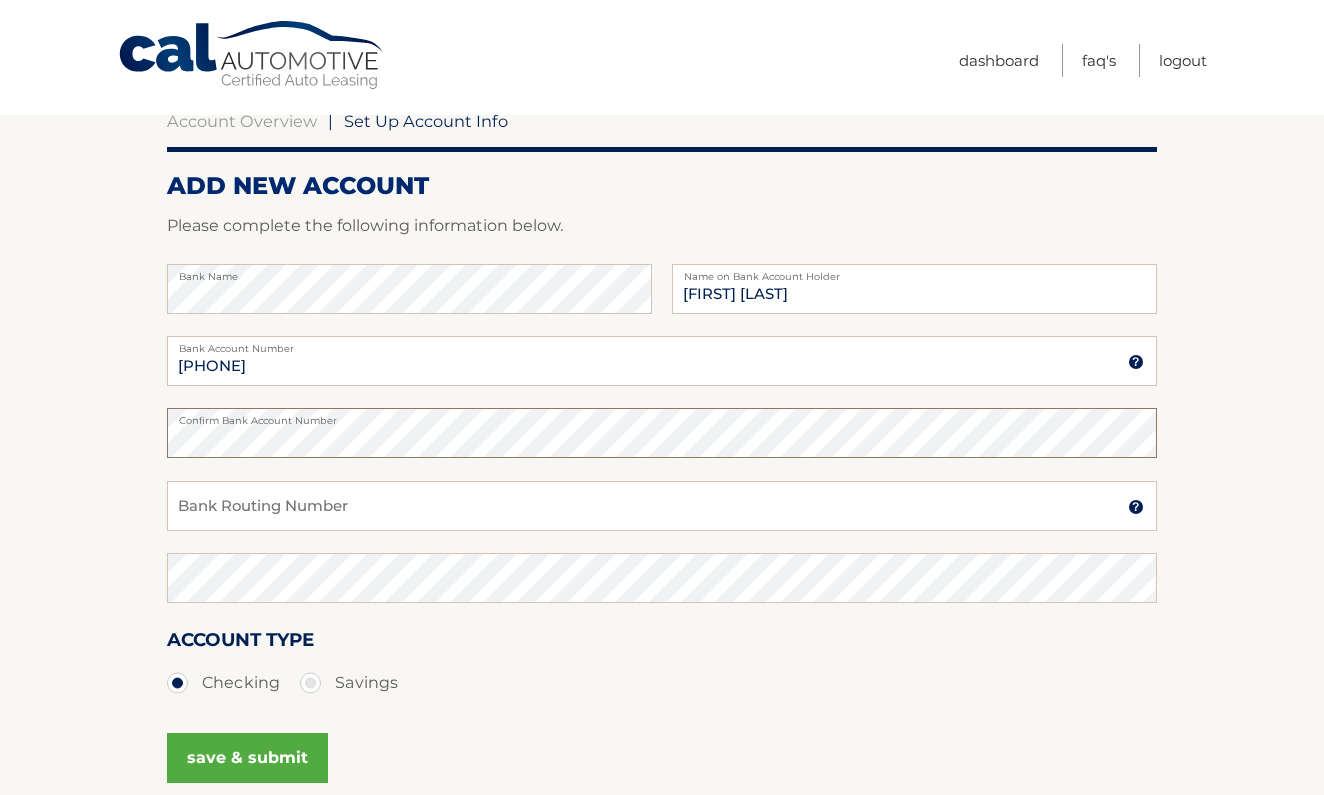 scroll, scrollTop: 186, scrollLeft: 0, axis: vertical 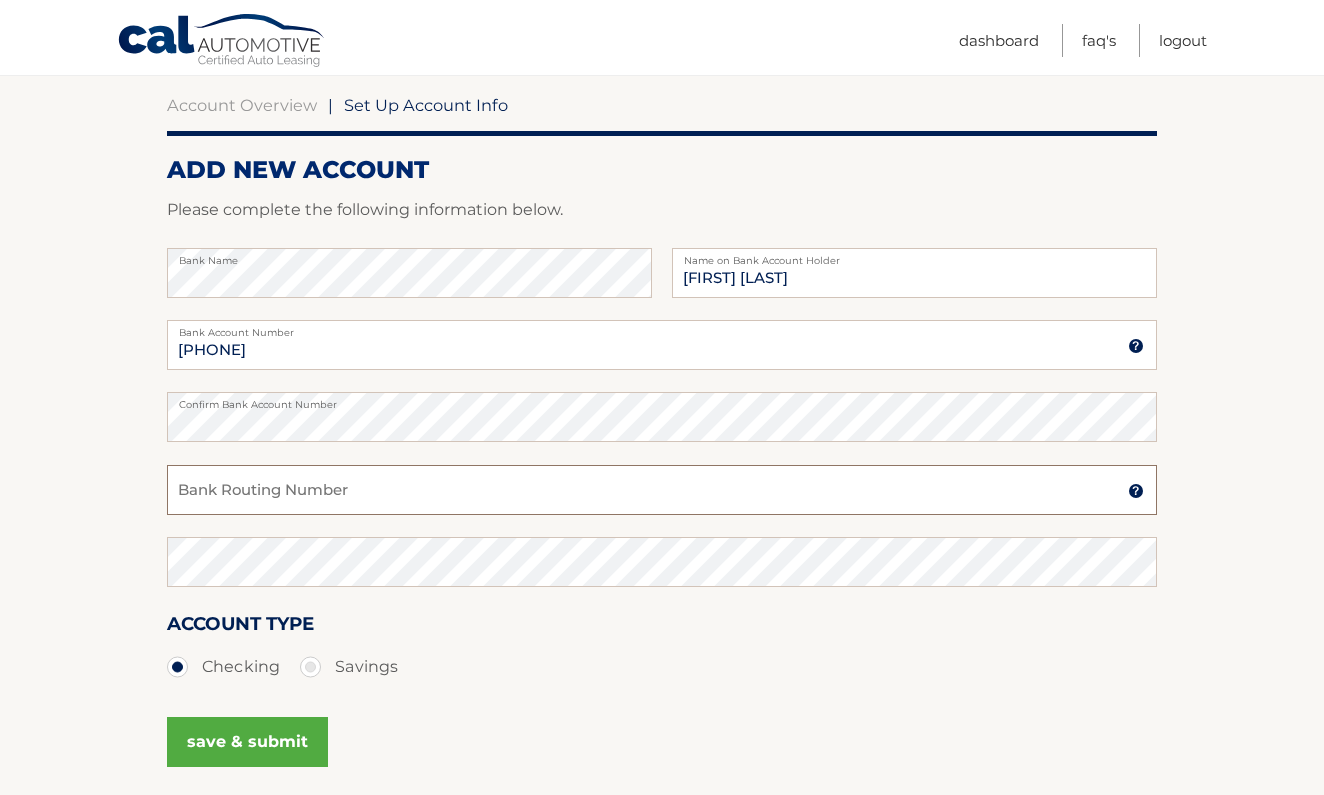 click on "Bank Routing Number" at bounding box center [662, 490] 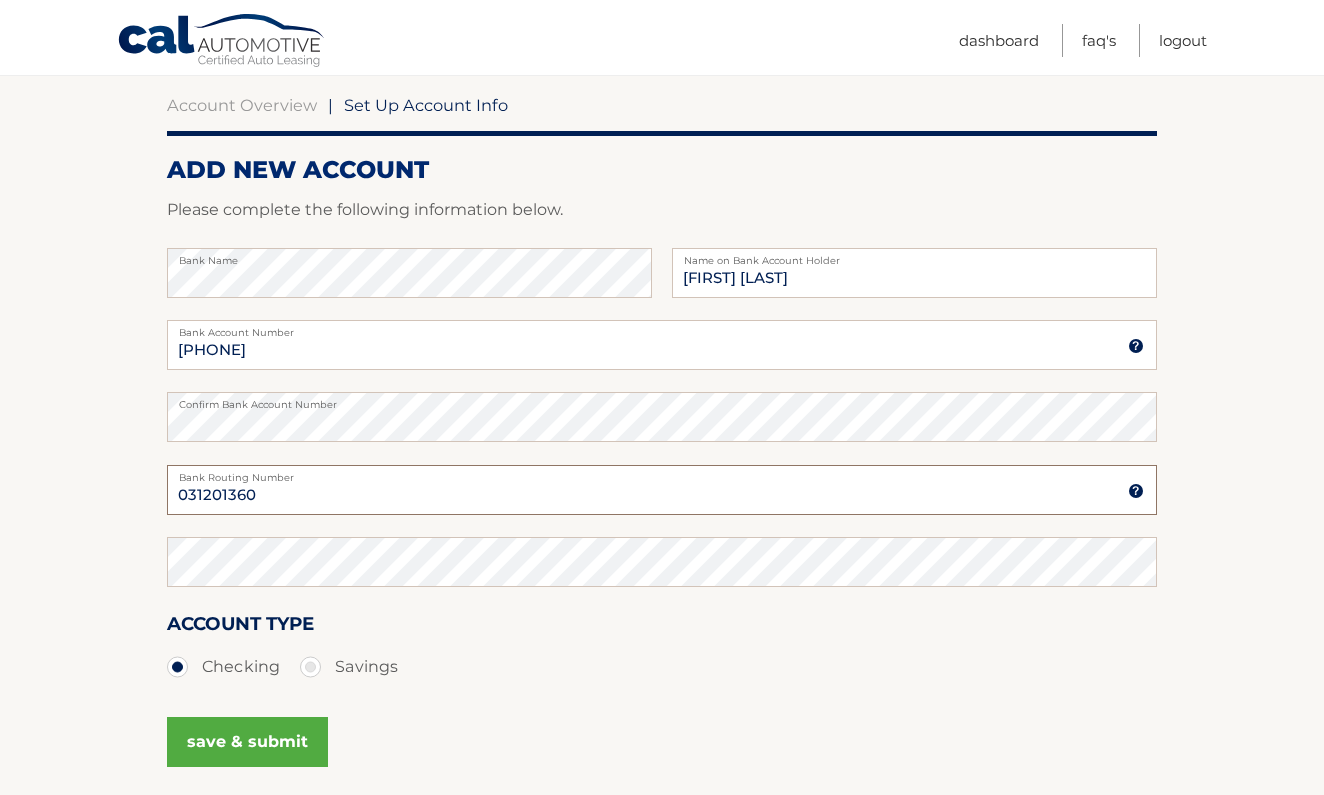 type on "031201360" 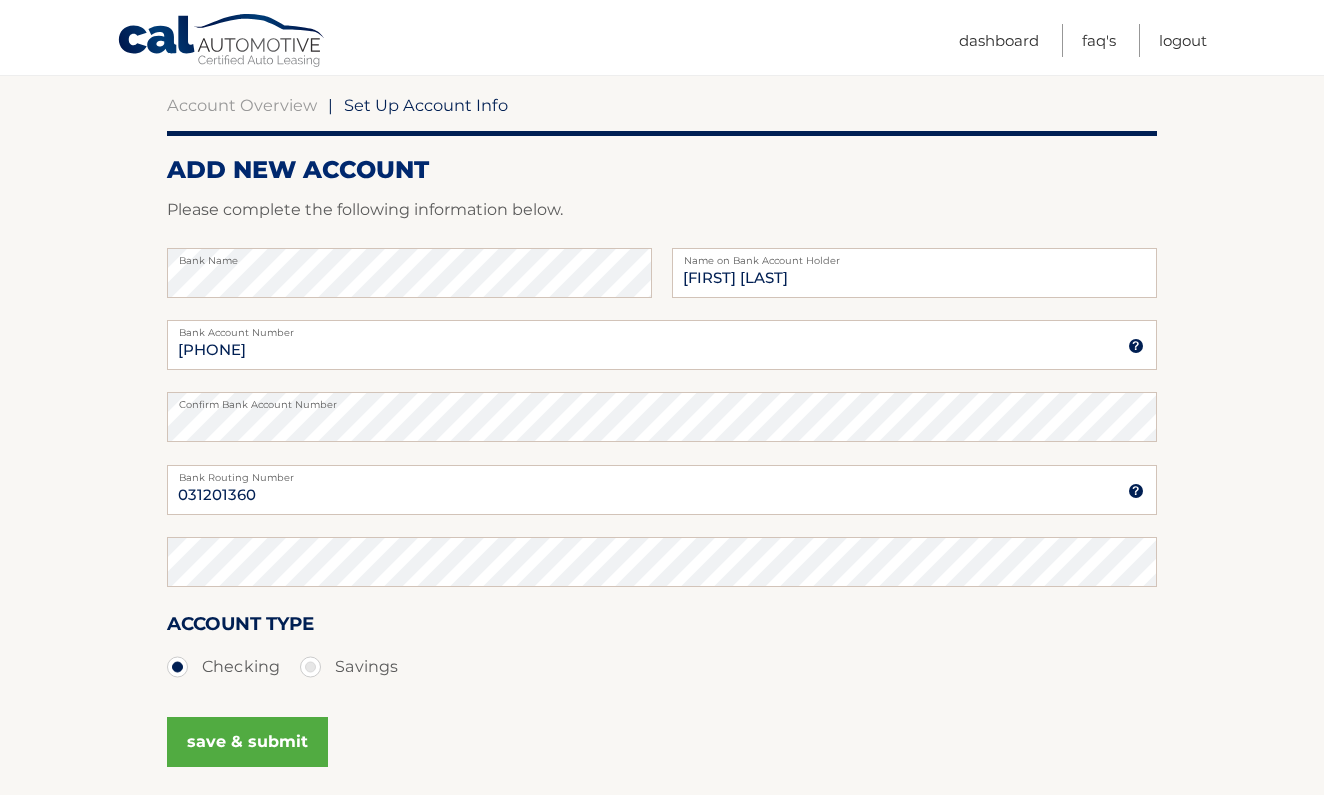 click on "Savings" at bounding box center (349, 667) 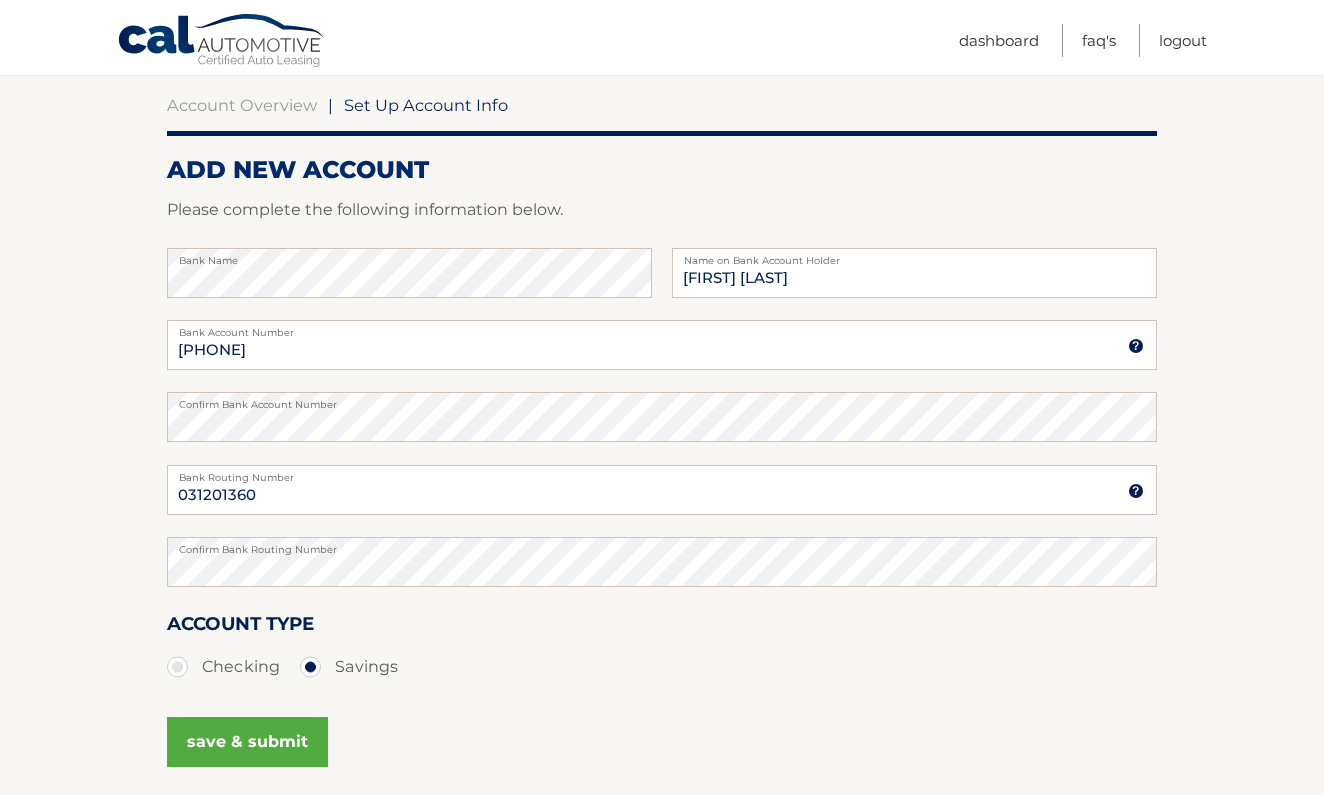 click on "save & submit" at bounding box center [247, 742] 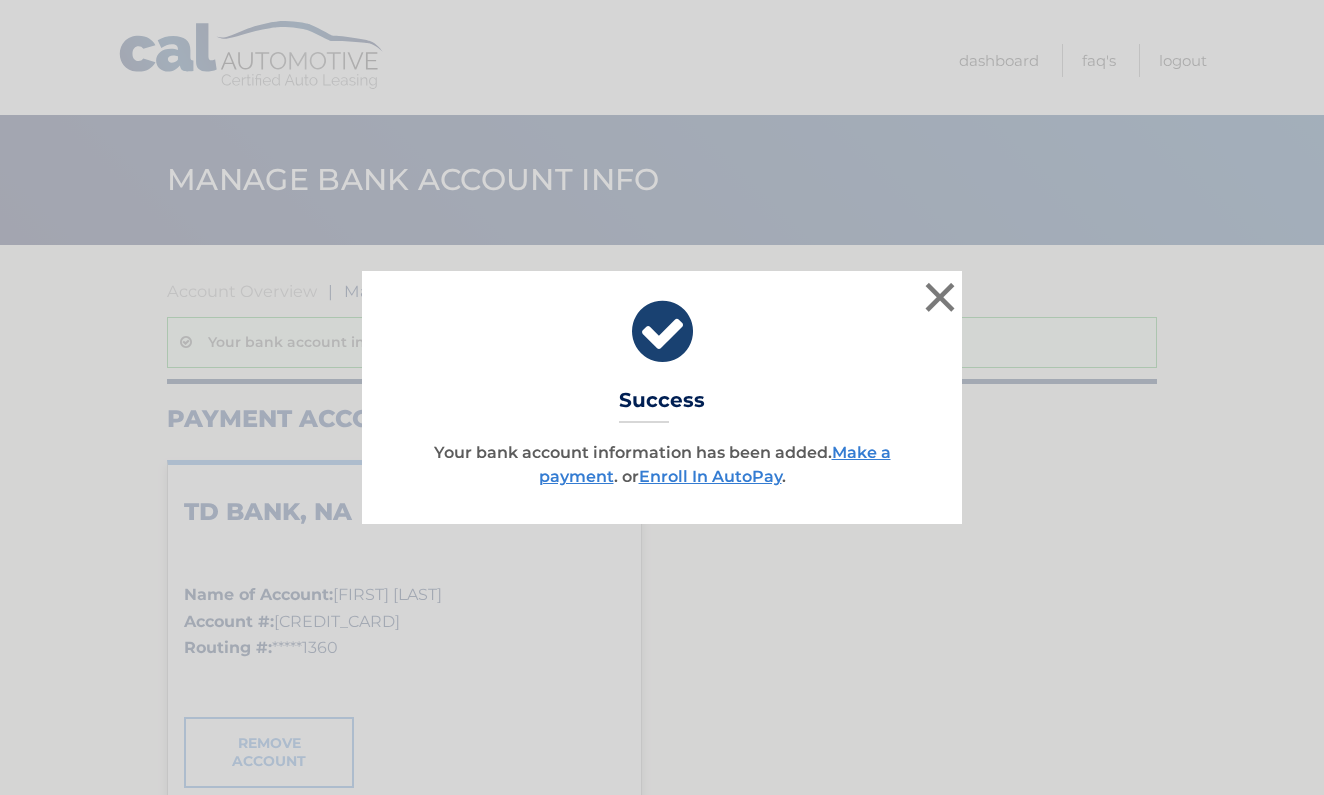 scroll, scrollTop: 0, scrollLeft: 0, axis: both 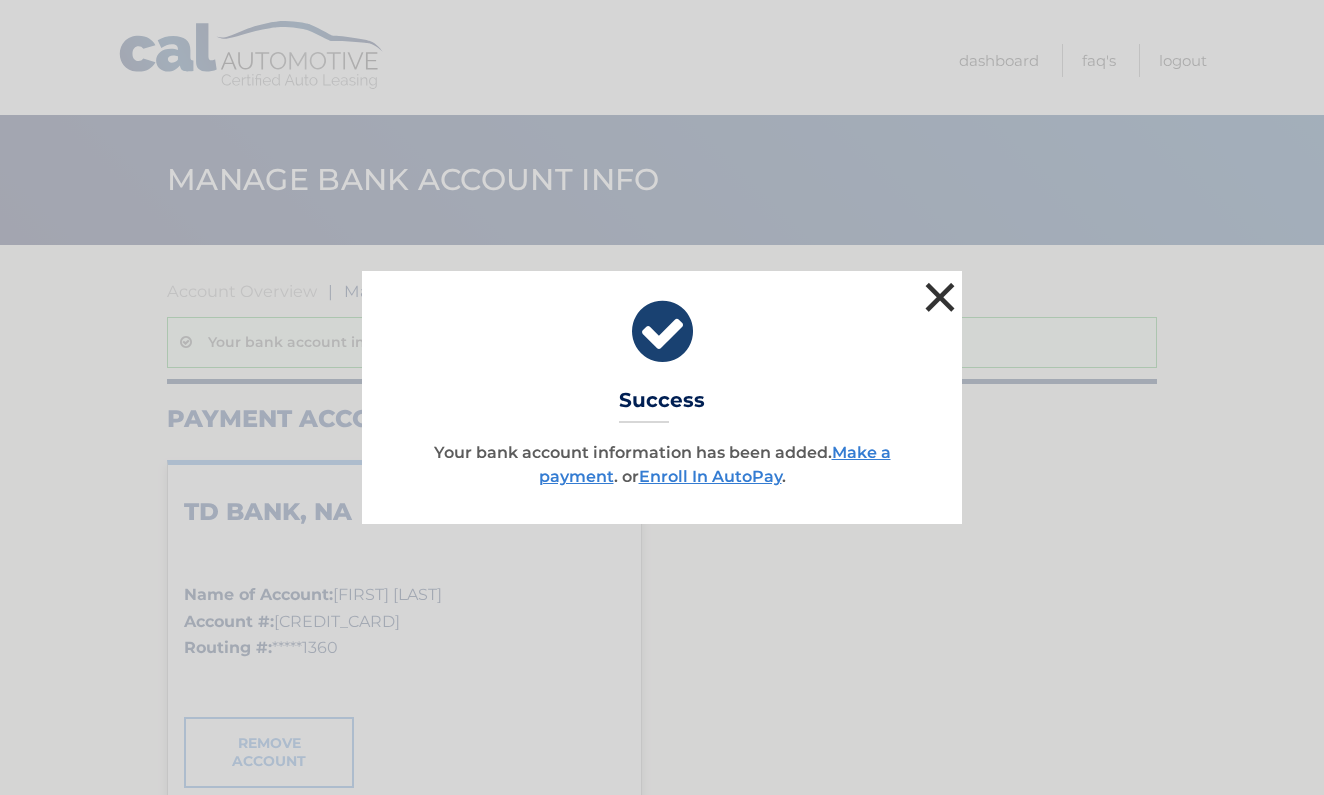 click on "×" at bounding box center (940, 297) 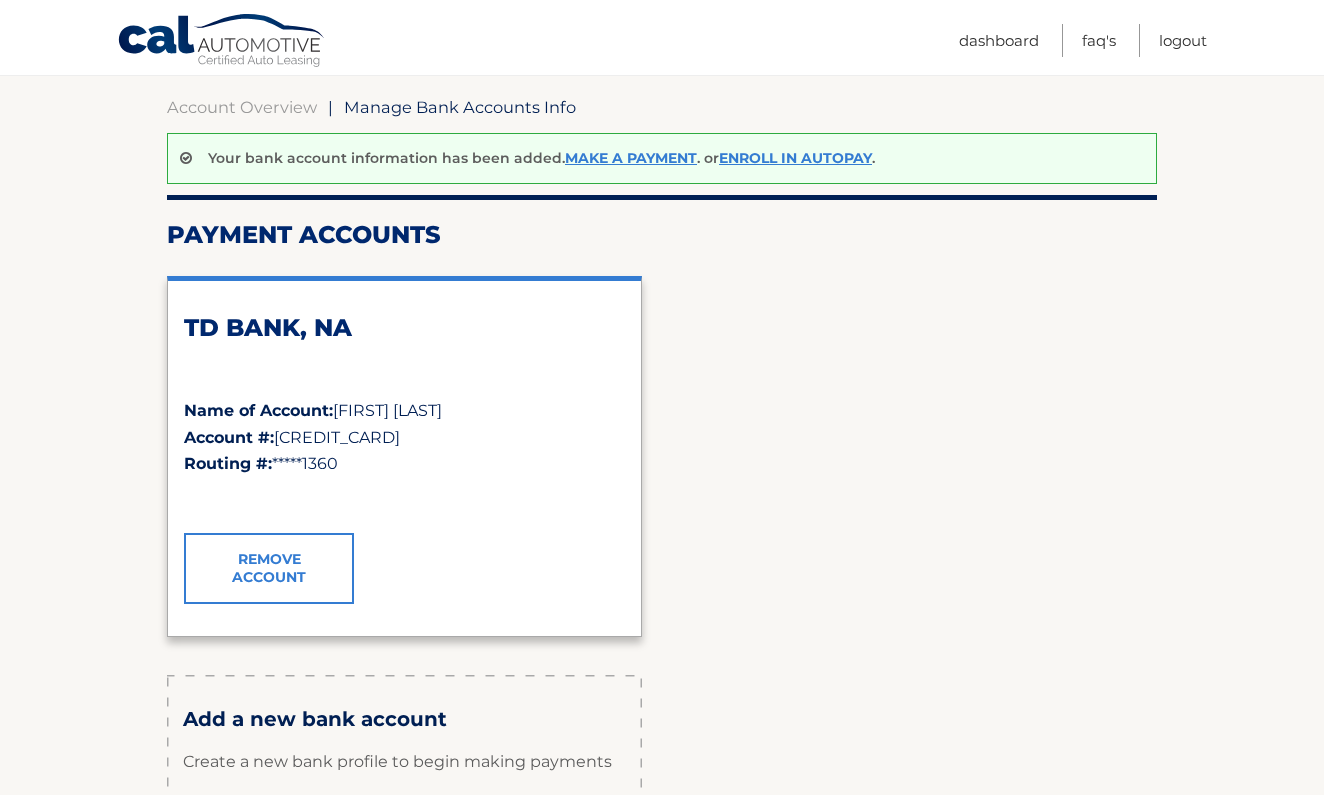 scroll, scrollTop: 66, scrollLeft: 0, axis: vertical 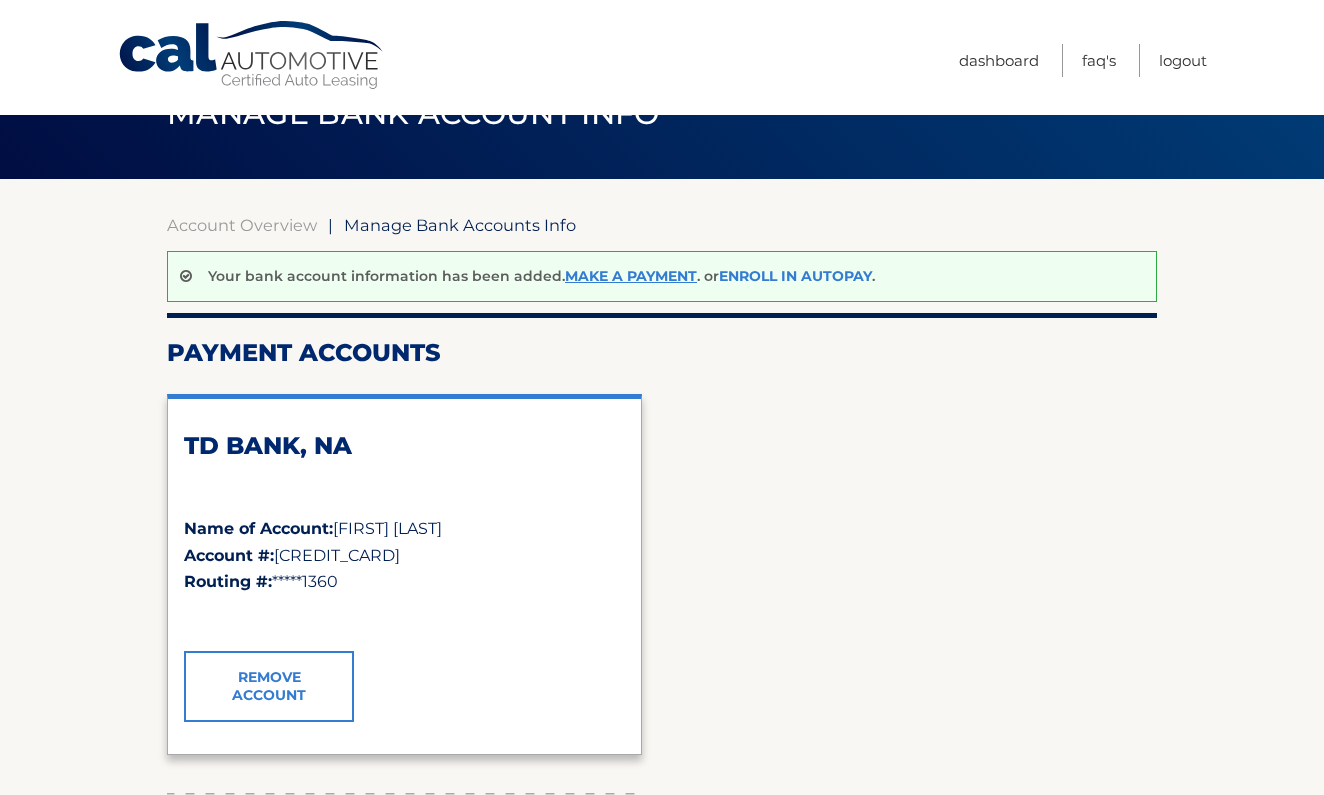 click on "Enroll In AutoPay" at bounding box center [795, 276] 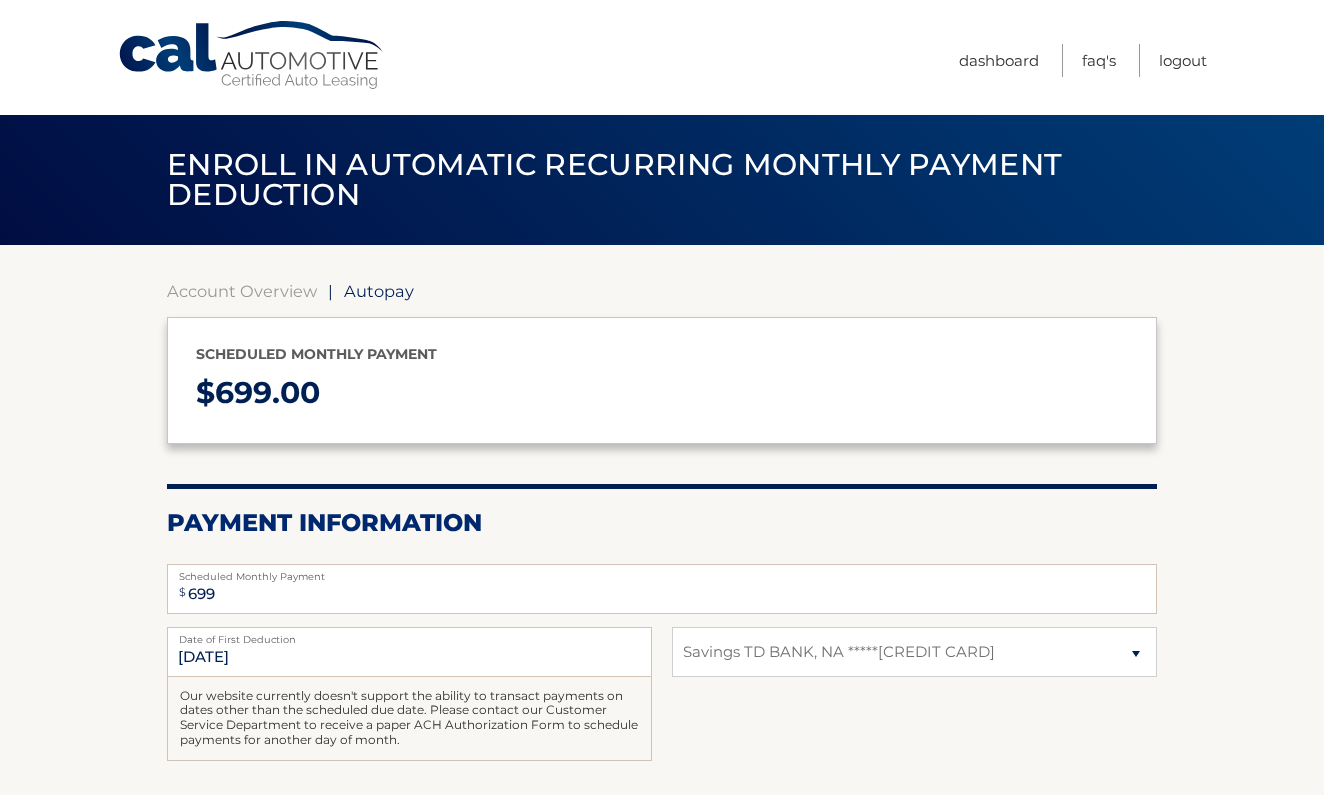 select on "OGE0NTJhMjMtY2Q2NS00NzQ5LWE3NGQtZjE3MmVhZGYwNTli" 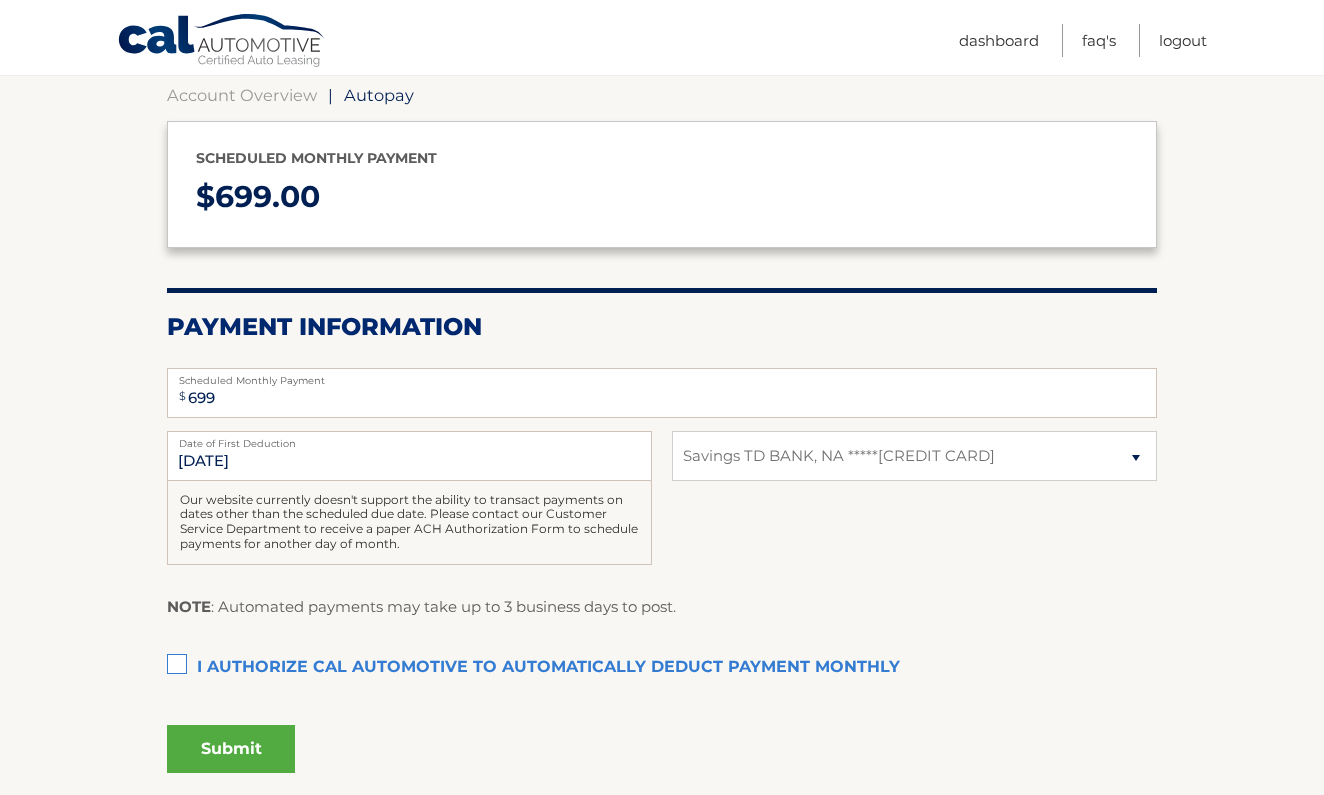 click on "I authorize cal automotive to automatically deduct payment monthly
This checkbox must be checked" at bounding box center (662, 668) 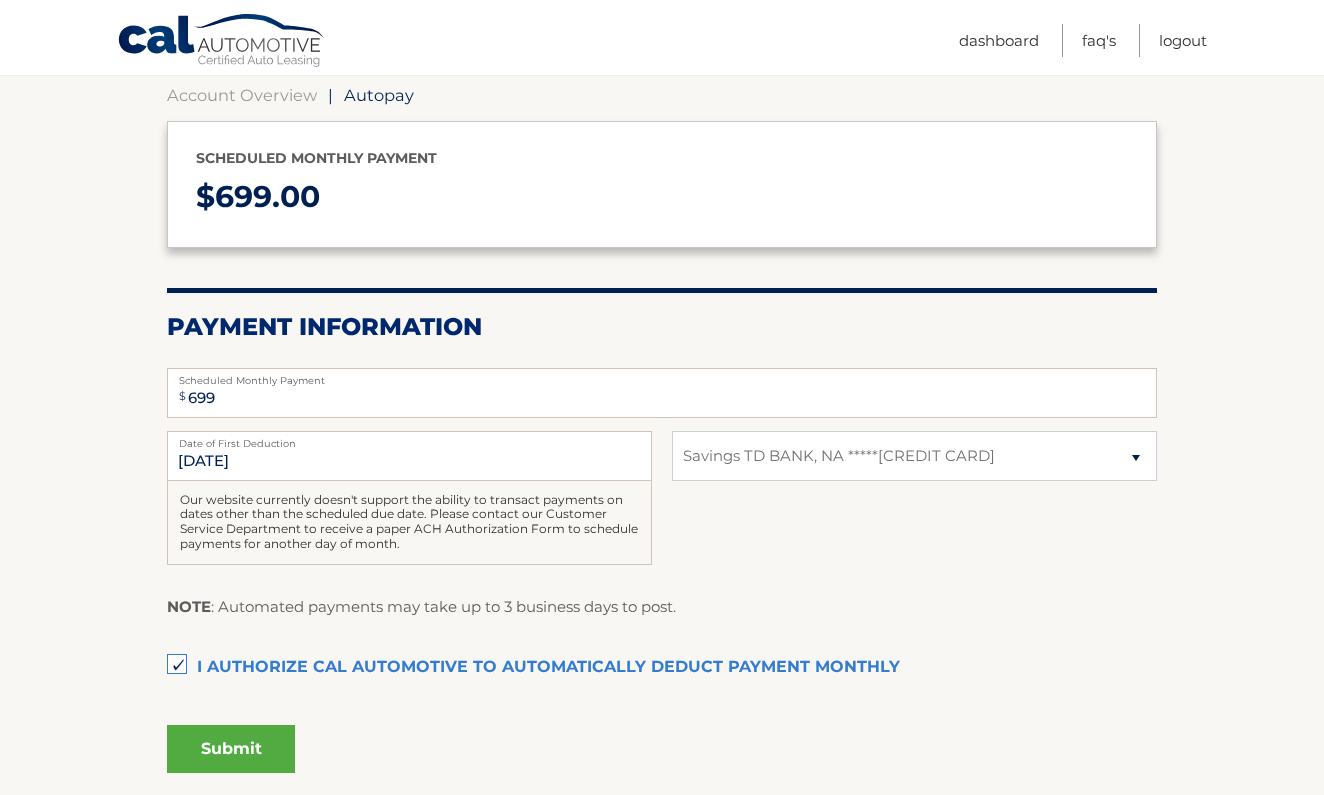 click on "Submit" at bounding box center [231, 749] 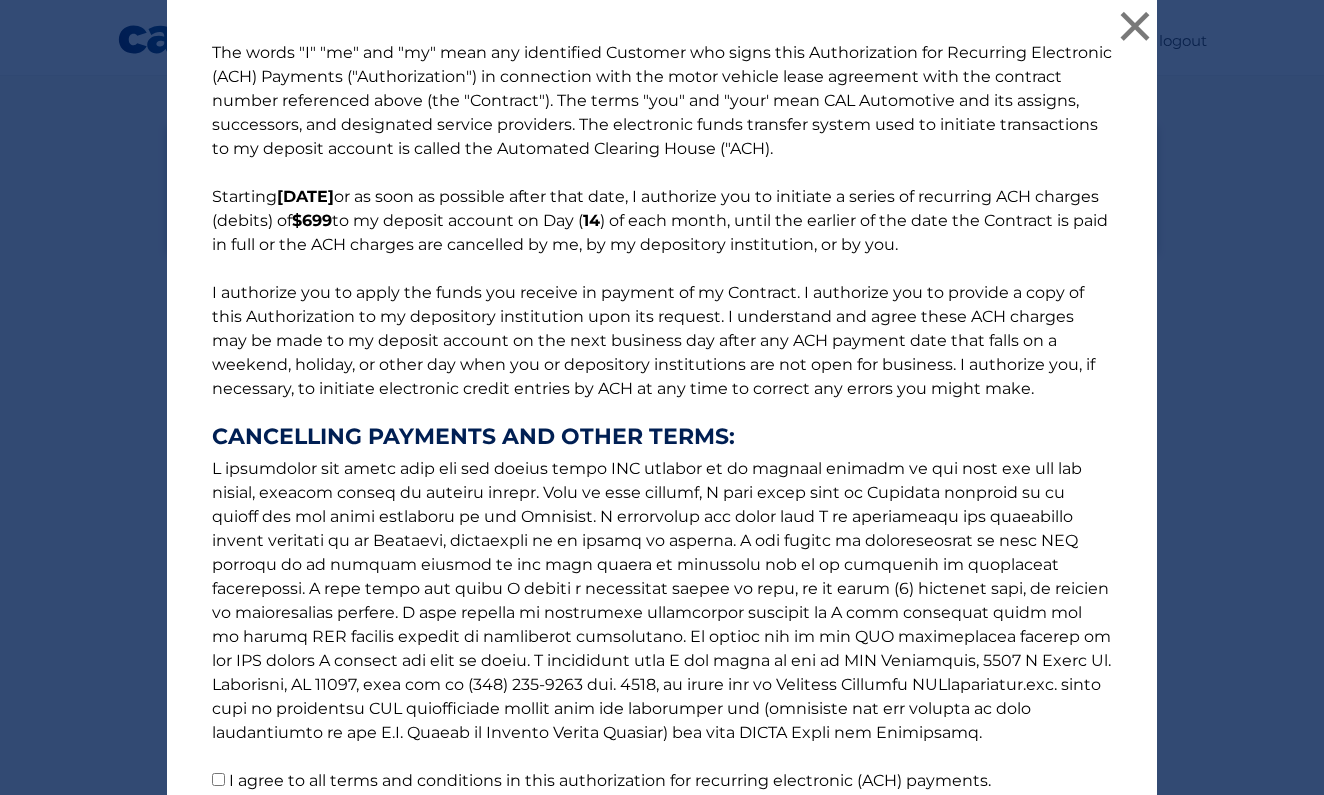 scroll, scrollTop: 123, scrollLeft: 0, axis: vertical 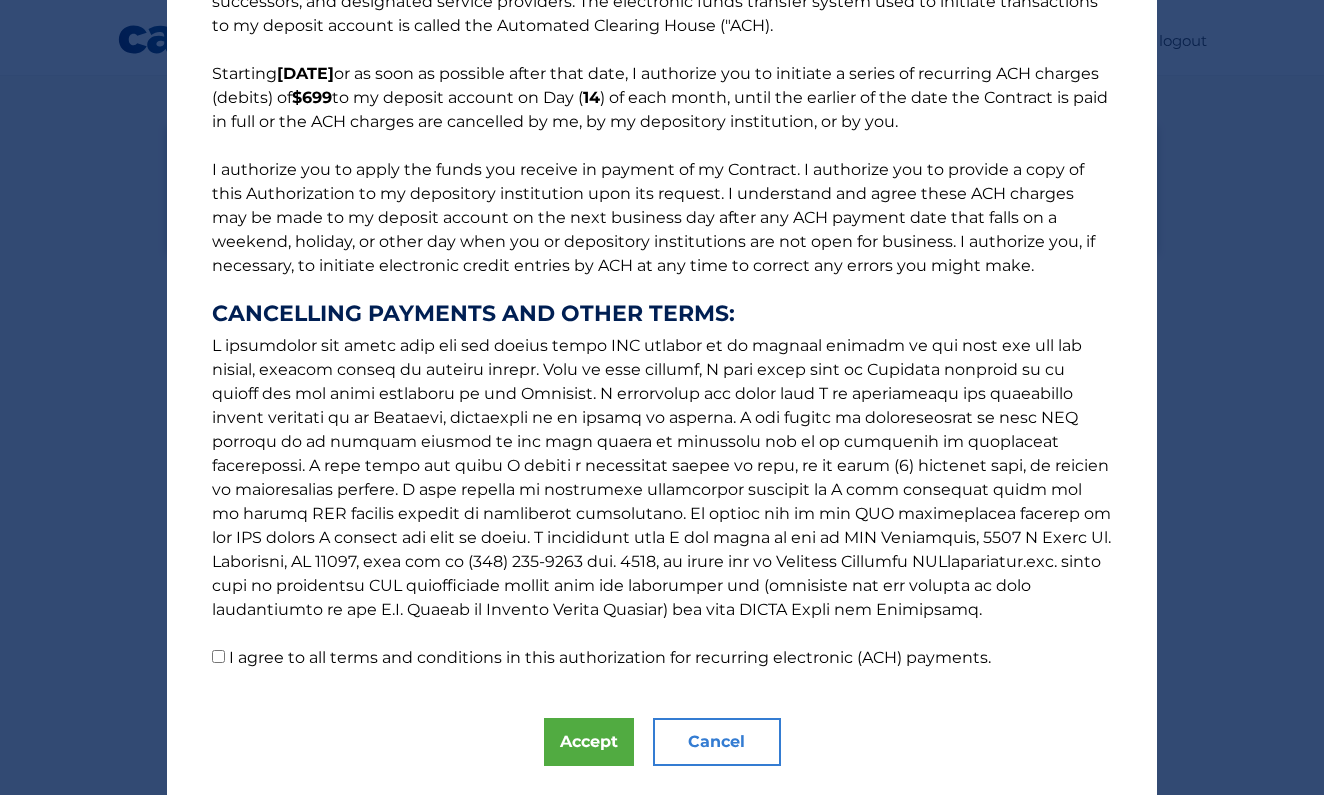 click on "I agree to all terms and conditions in this authorization for recurring electronic (ACH) payments." at bounding box center (610, 657) 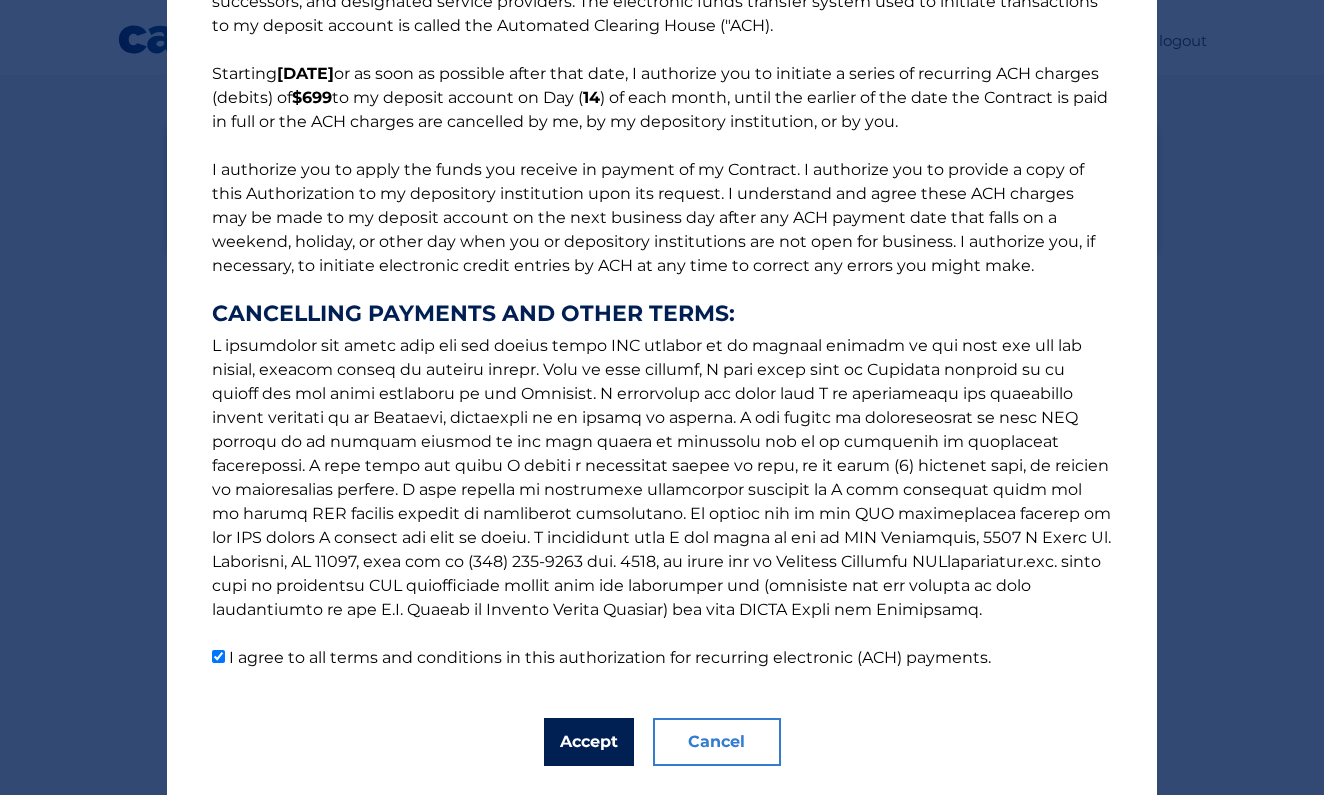 click on "Accept" at bounding box center (589, 742) 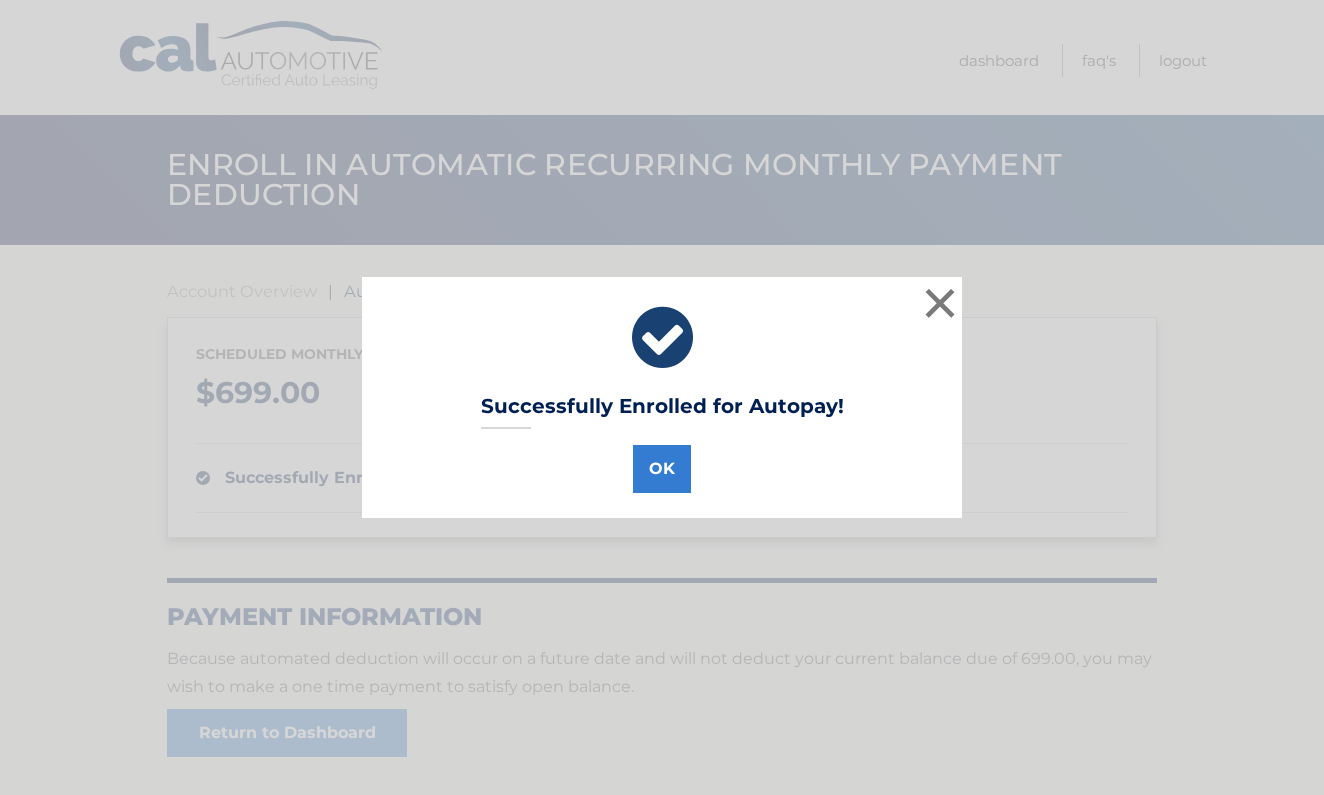 scroll, scrollTop: 0, scrollLeft: 0, axis: both 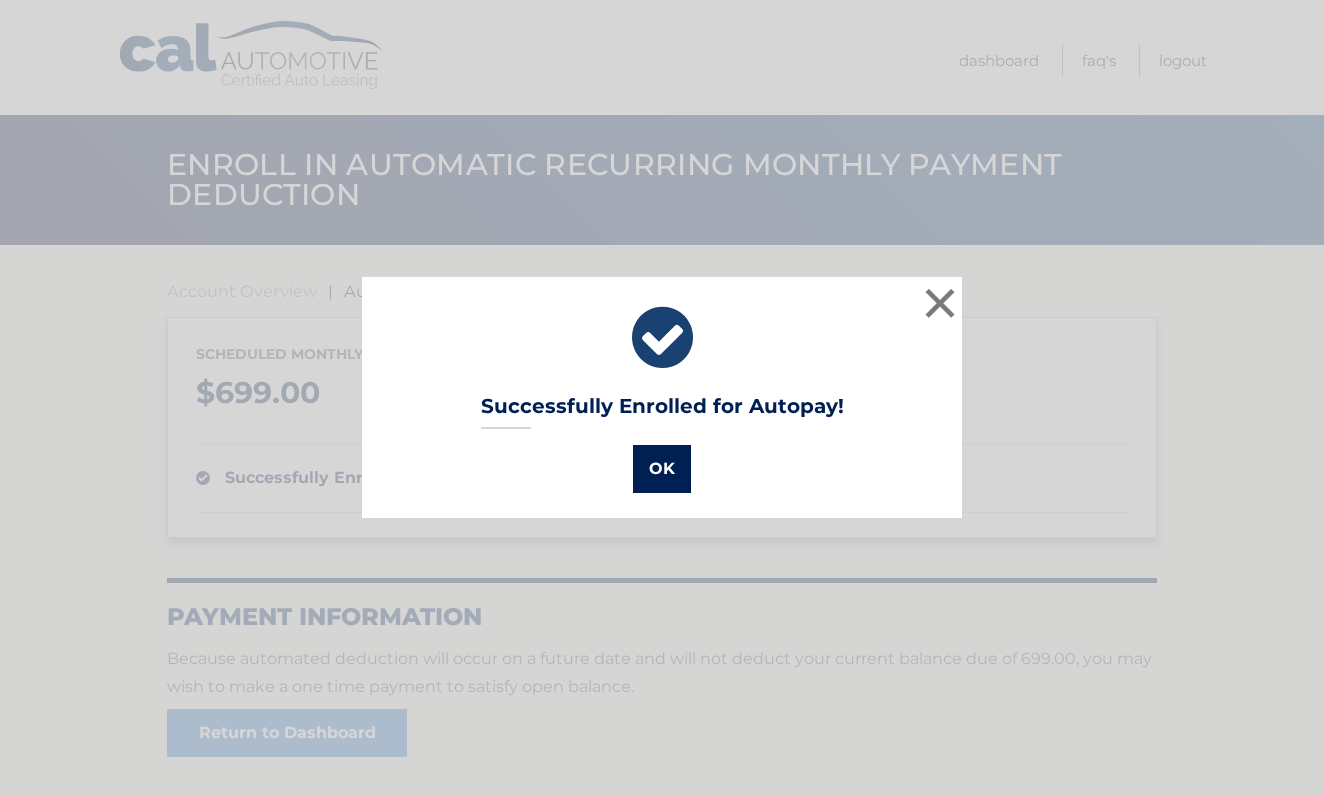 click on "OK" at bounding box center [662, 469] 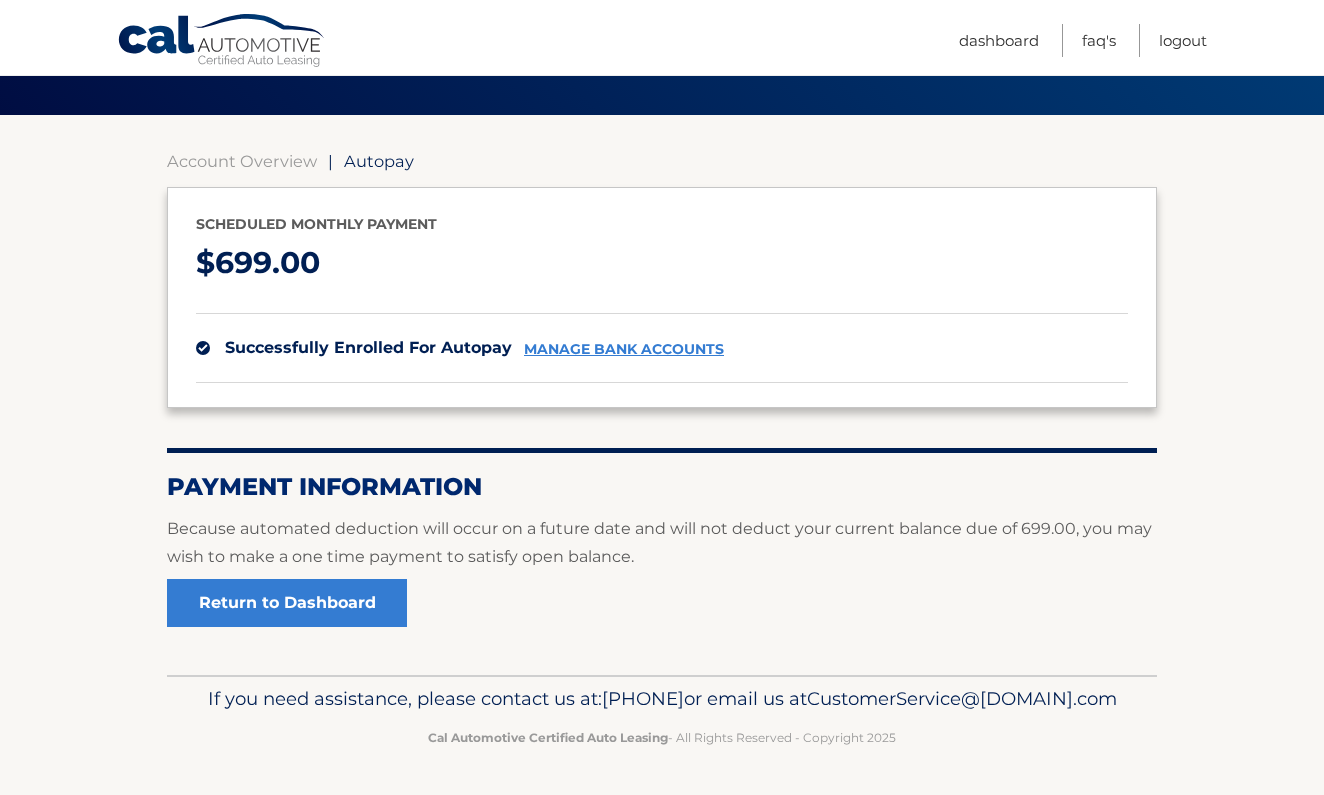 scroll, scrollTop: 158, scrollLeft: 0, axis: vertical 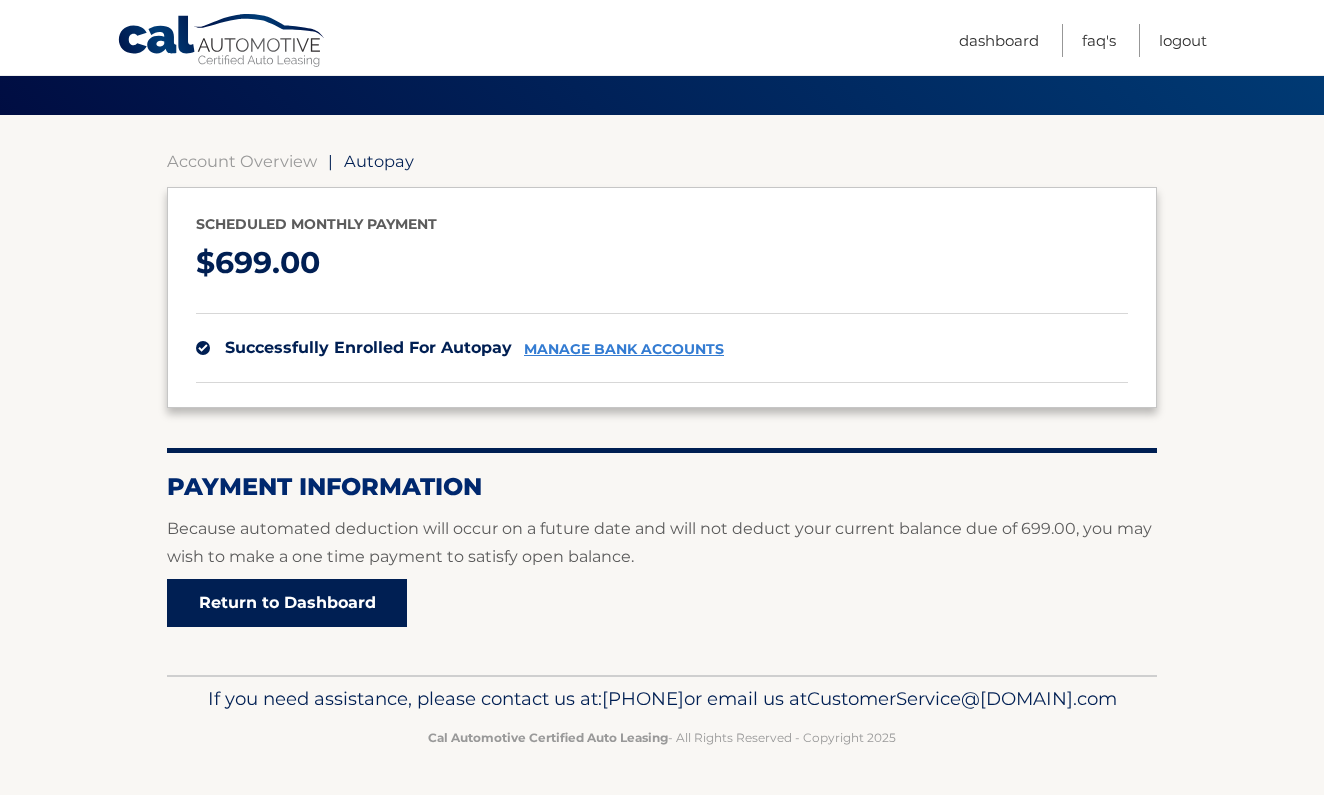 click on "Return to Dashboard" at bounding box center (287, 603) 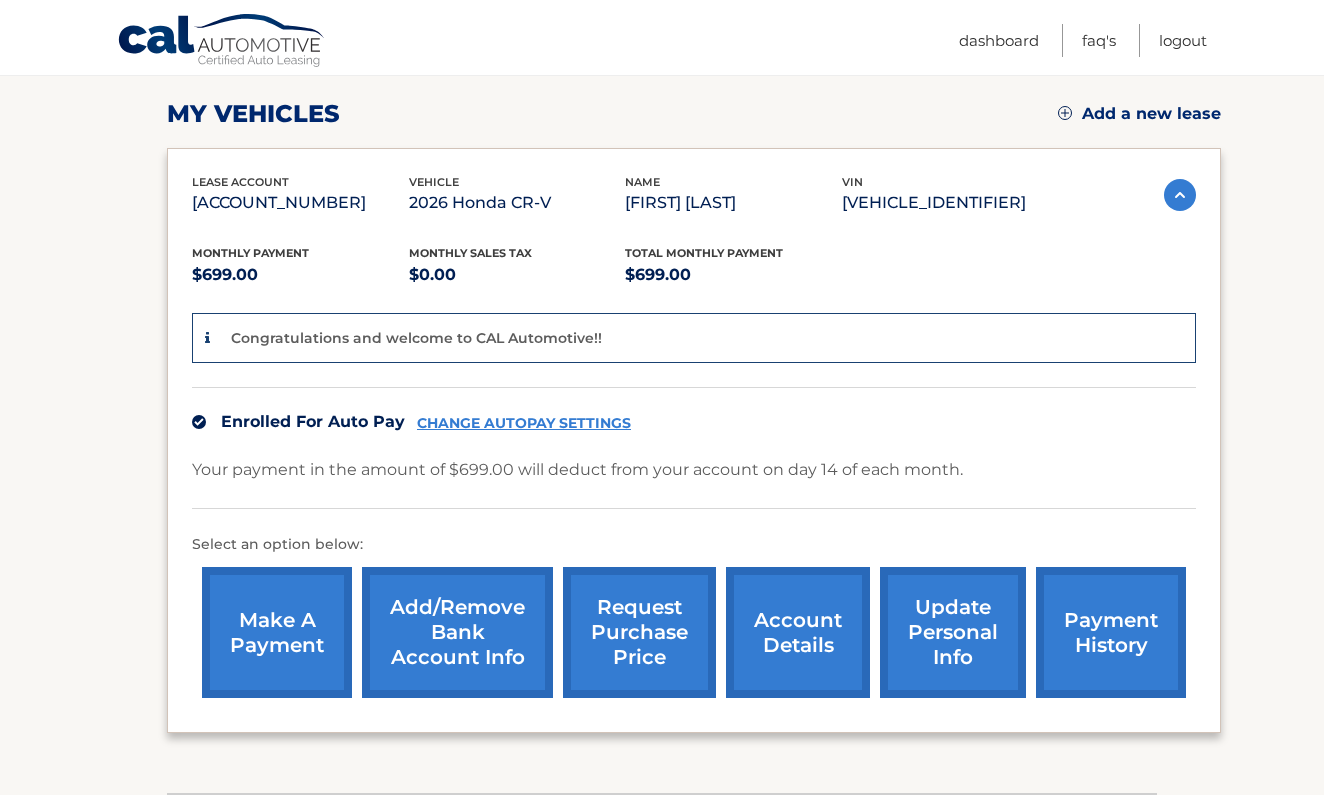 scroll, scrollTop: 293, scrollLeft: 0, axis: vertical 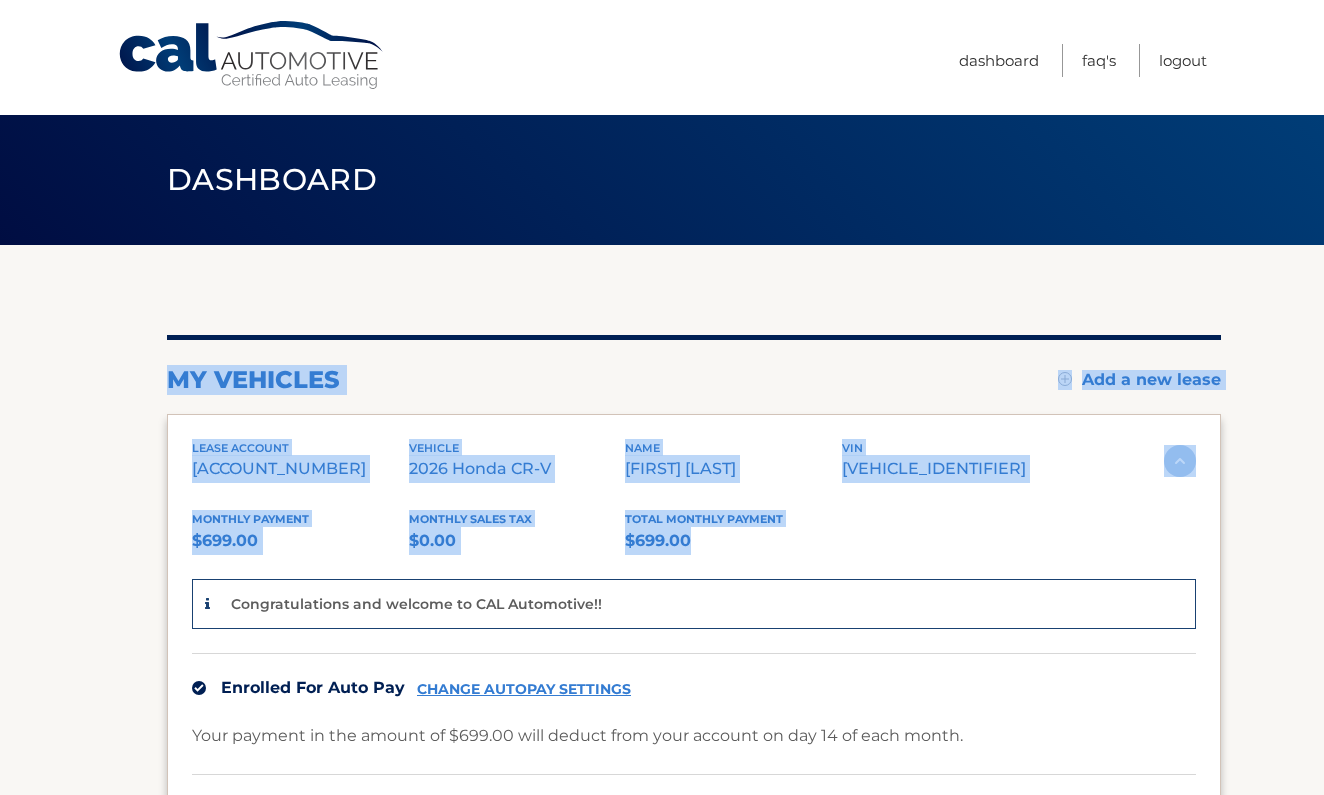 drag, startPoint x: 1068, startPoint y: 206, endPoint x: 1087, endPoint y: -25, distance: 231.78008 